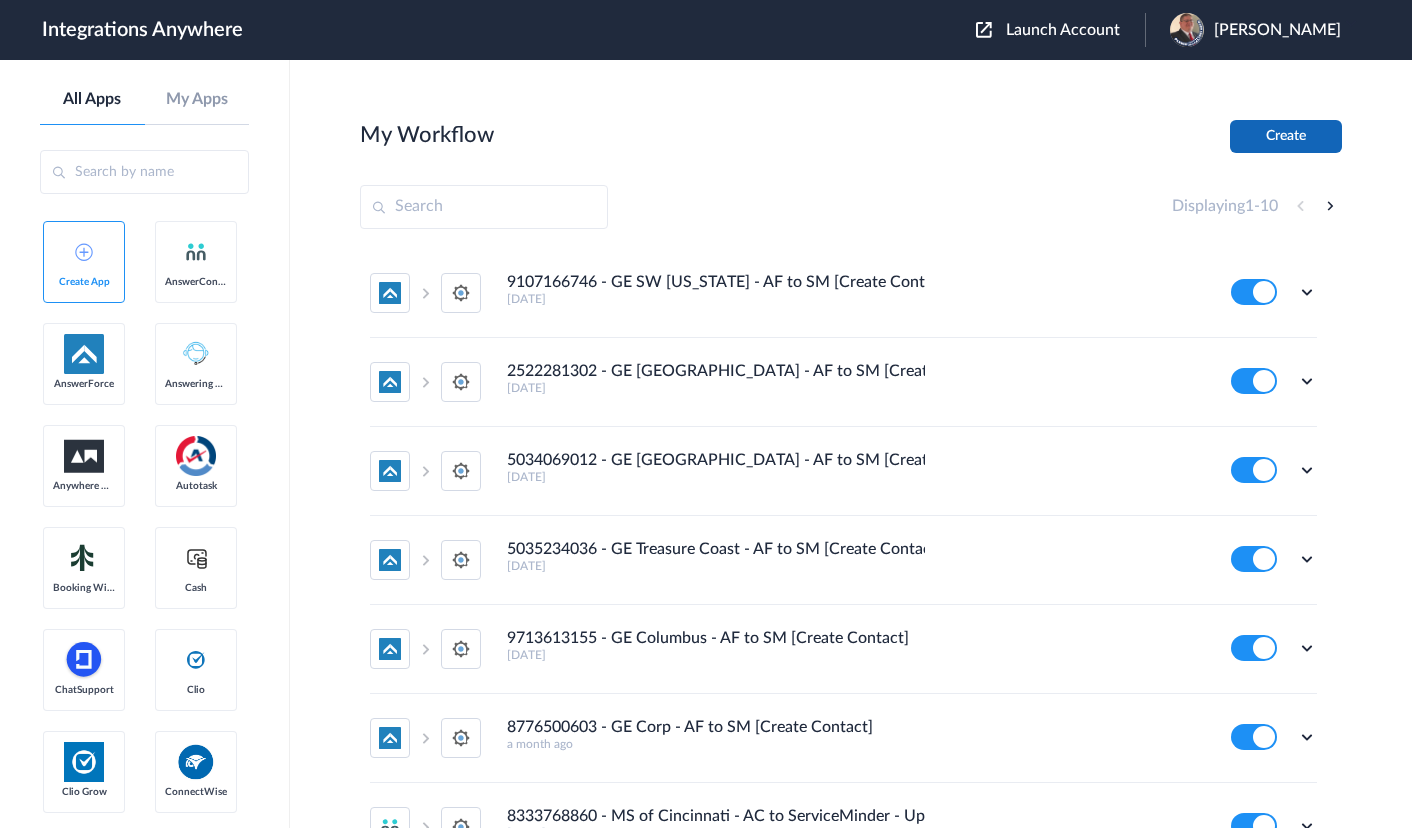 scroll, scrollTop: 0, scrollLeft: 0, axis: both 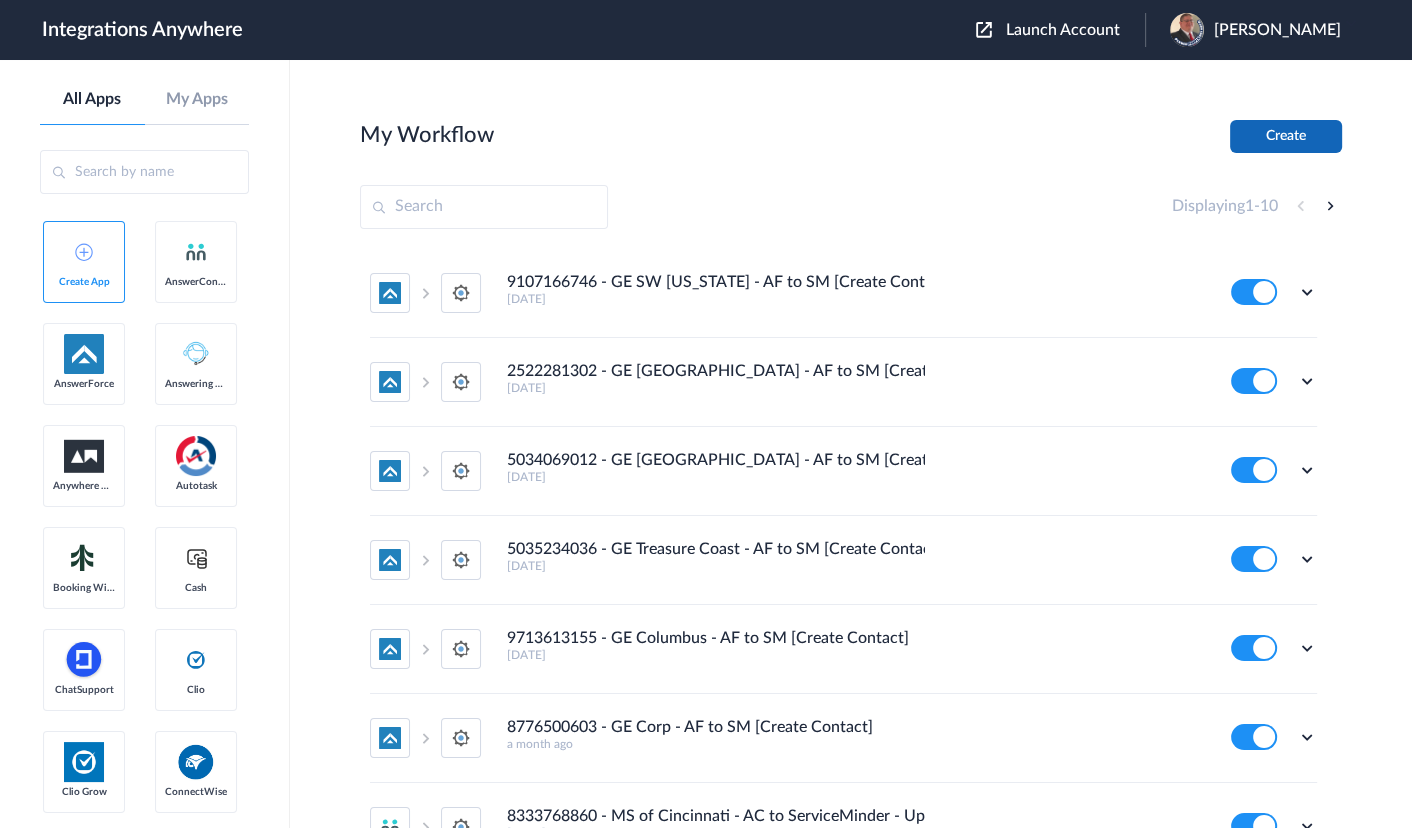 click on "Create" at bounding box center [1286, 136] 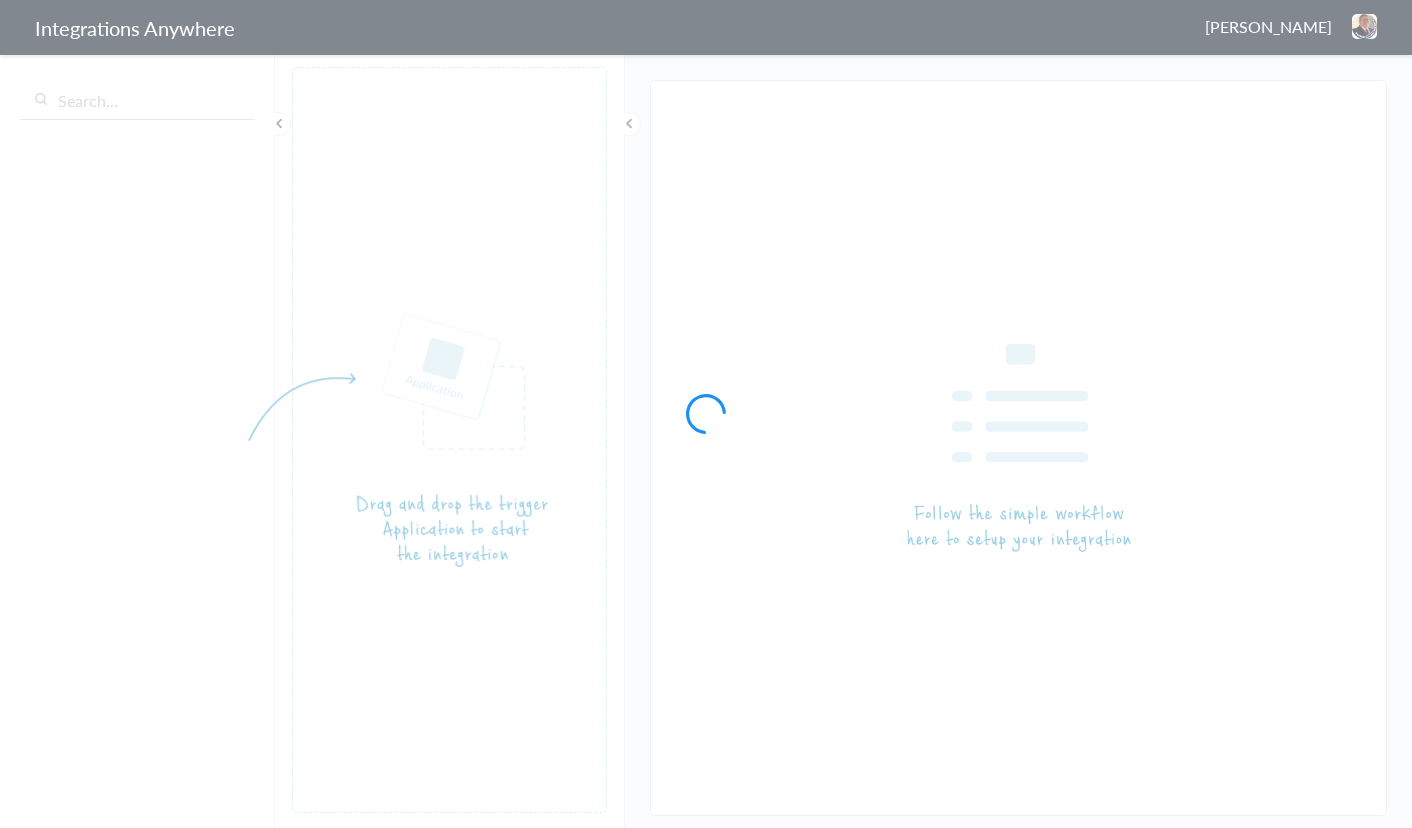 scroll, scrollTop: 0, scrollLeft: 0, axis: both 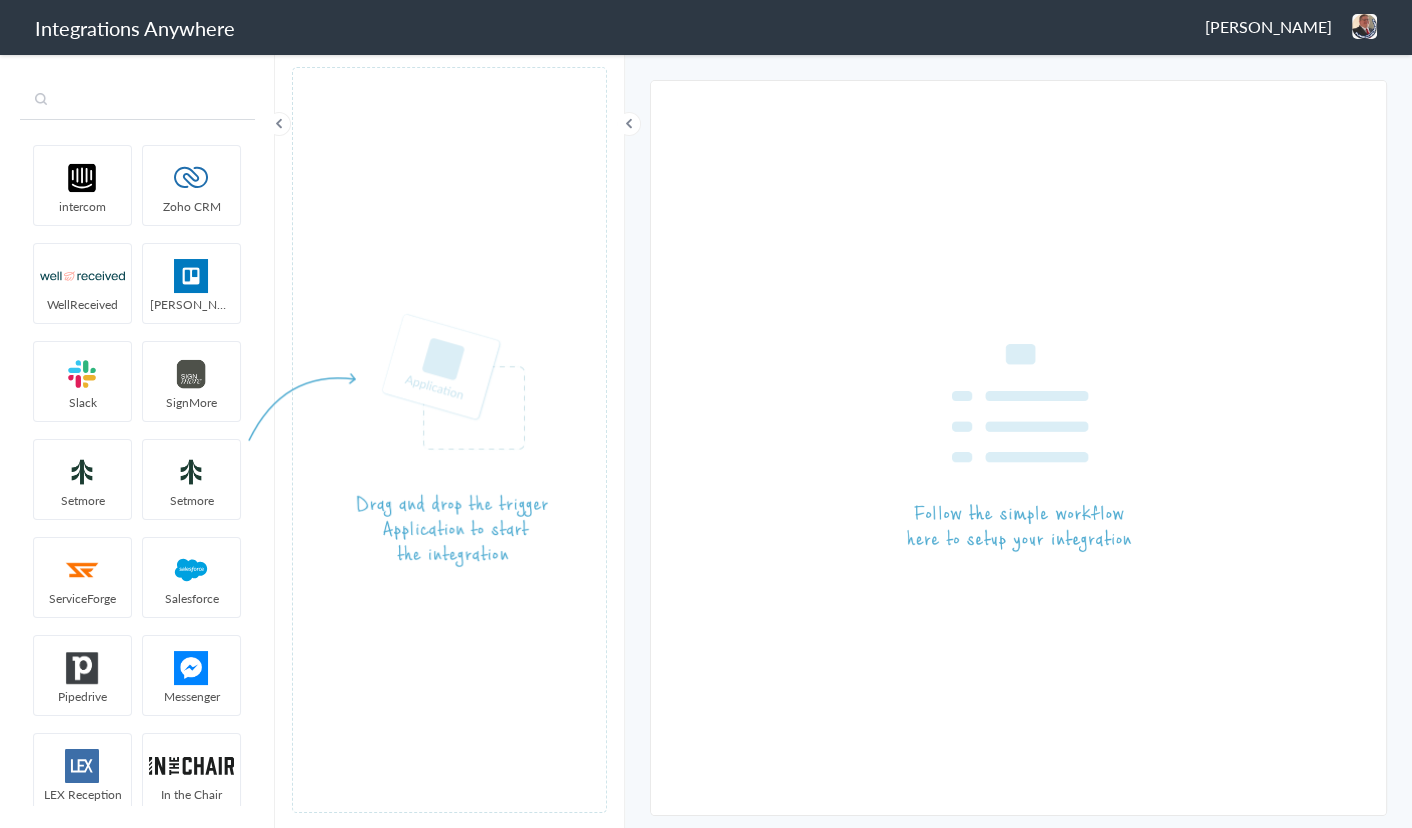 click at bounding box center [137, 101] 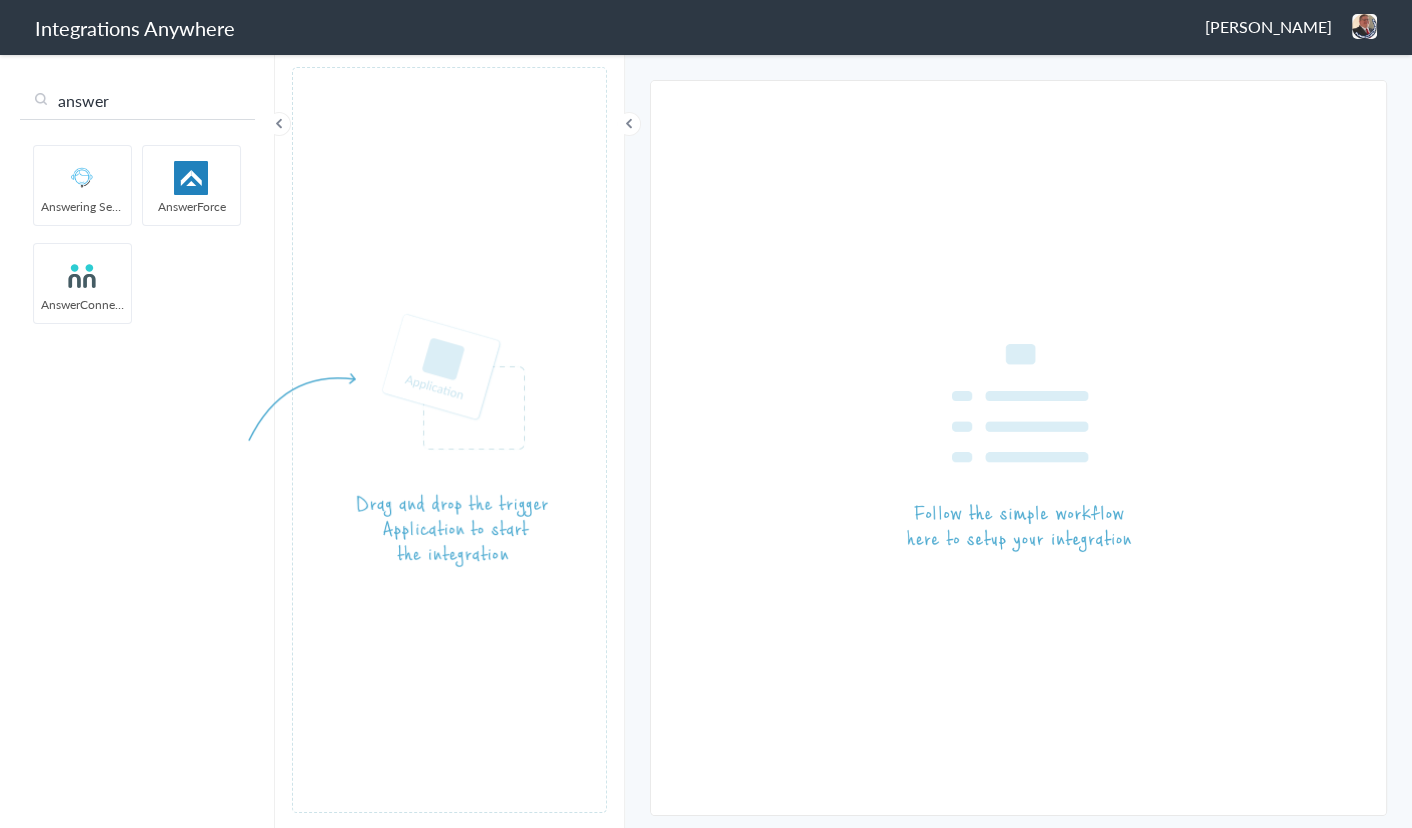 type on "answer" 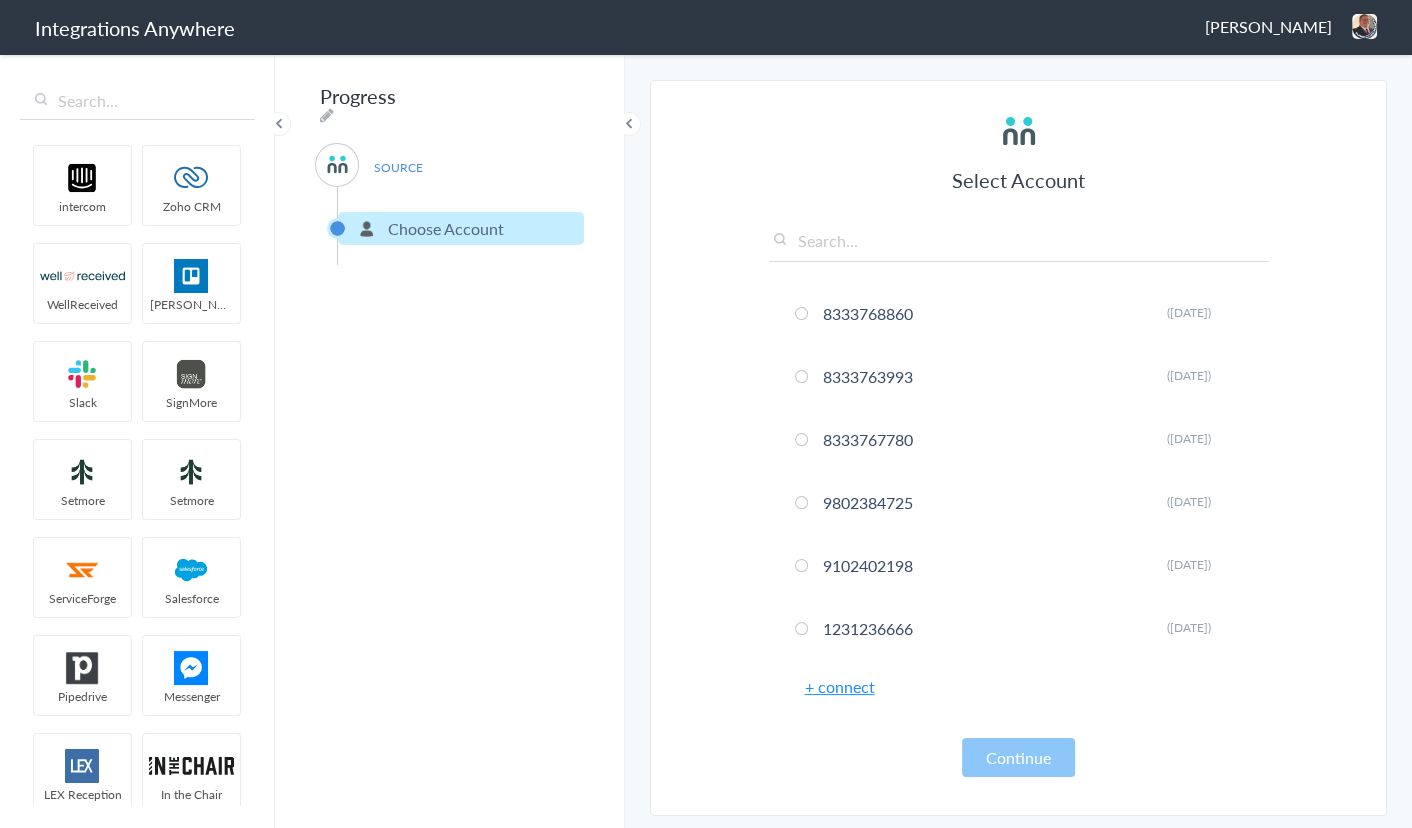 click on "+ connect" at bounding box center (840, 686) 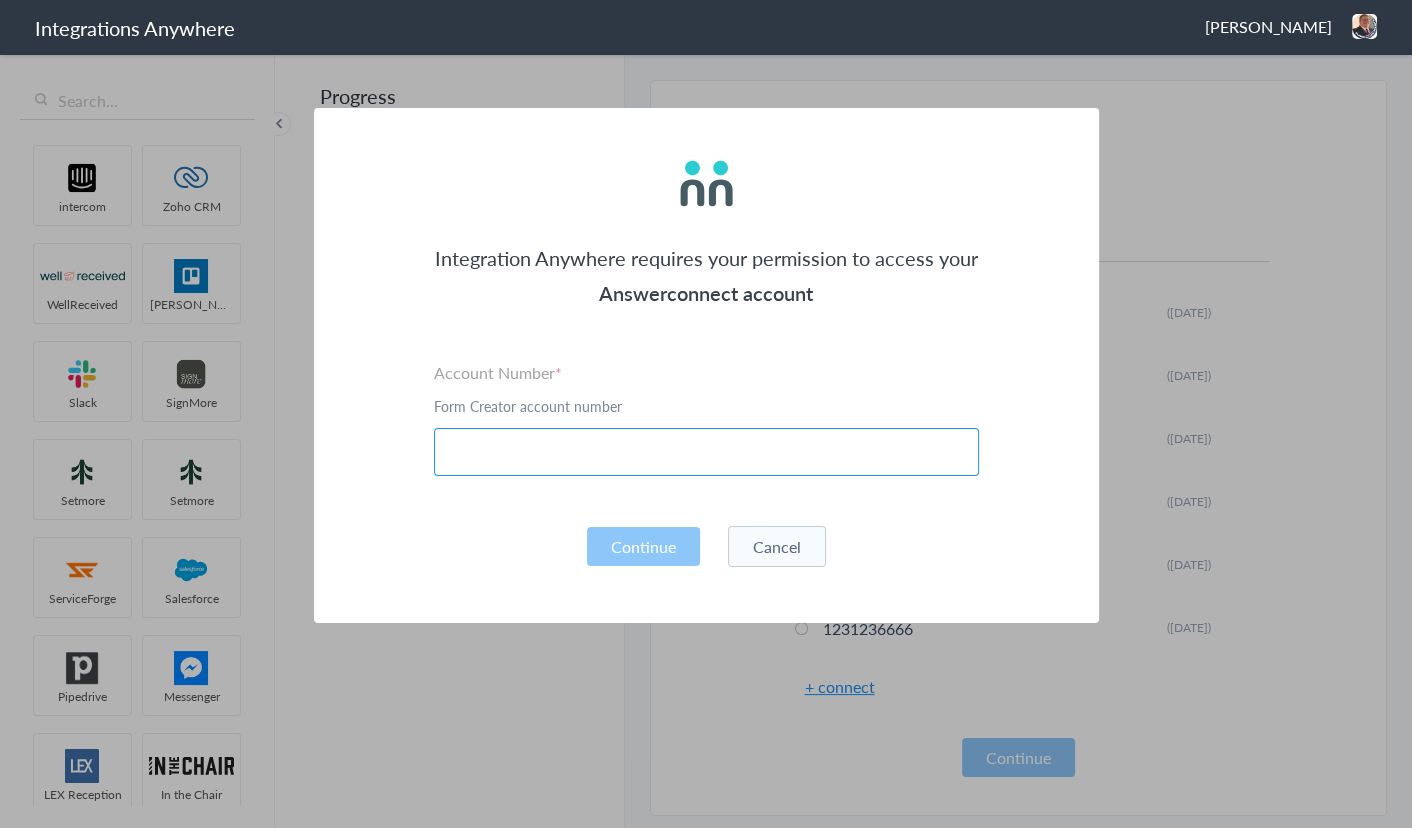 click at bounding box center (706, 452) 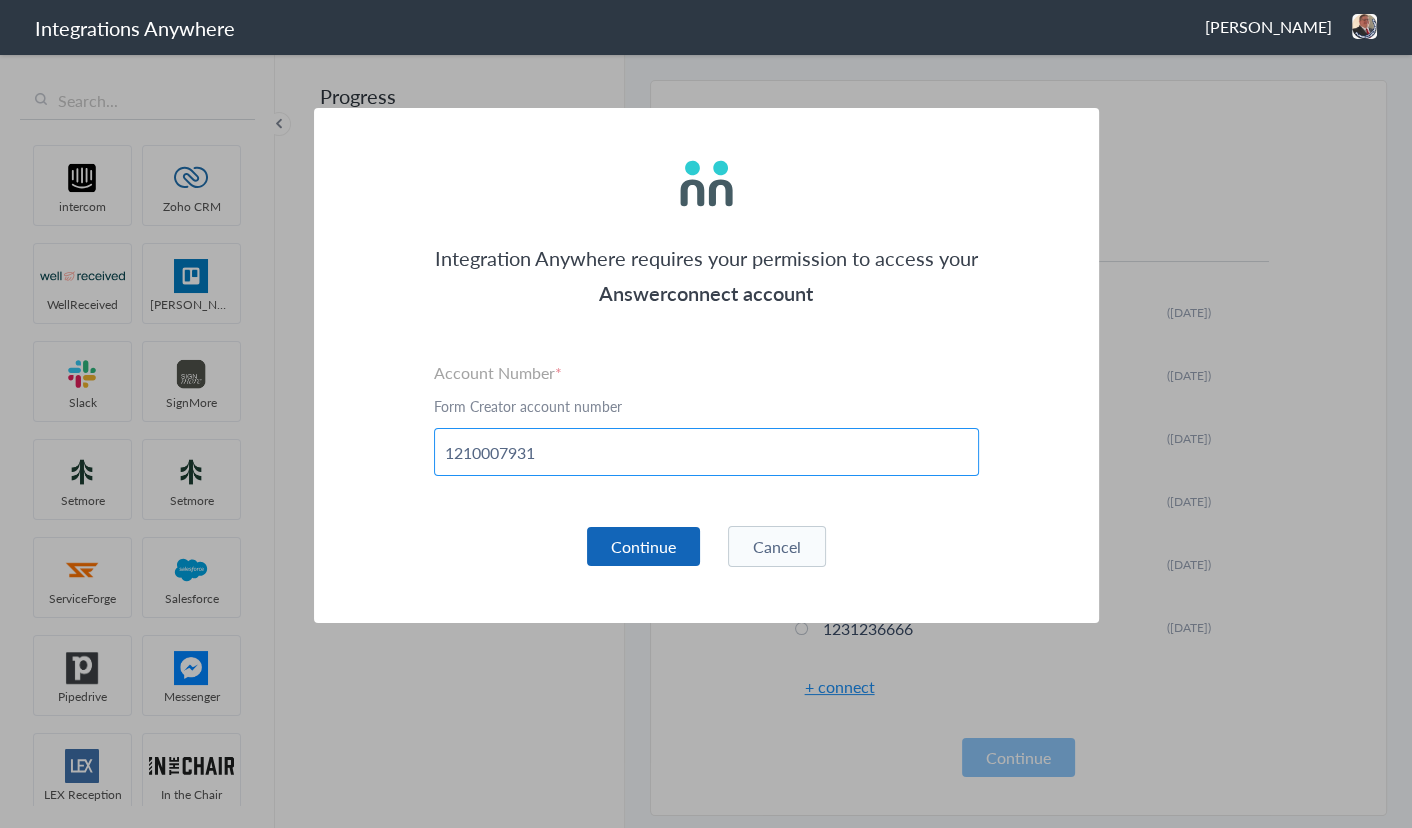 type on "1210007931" 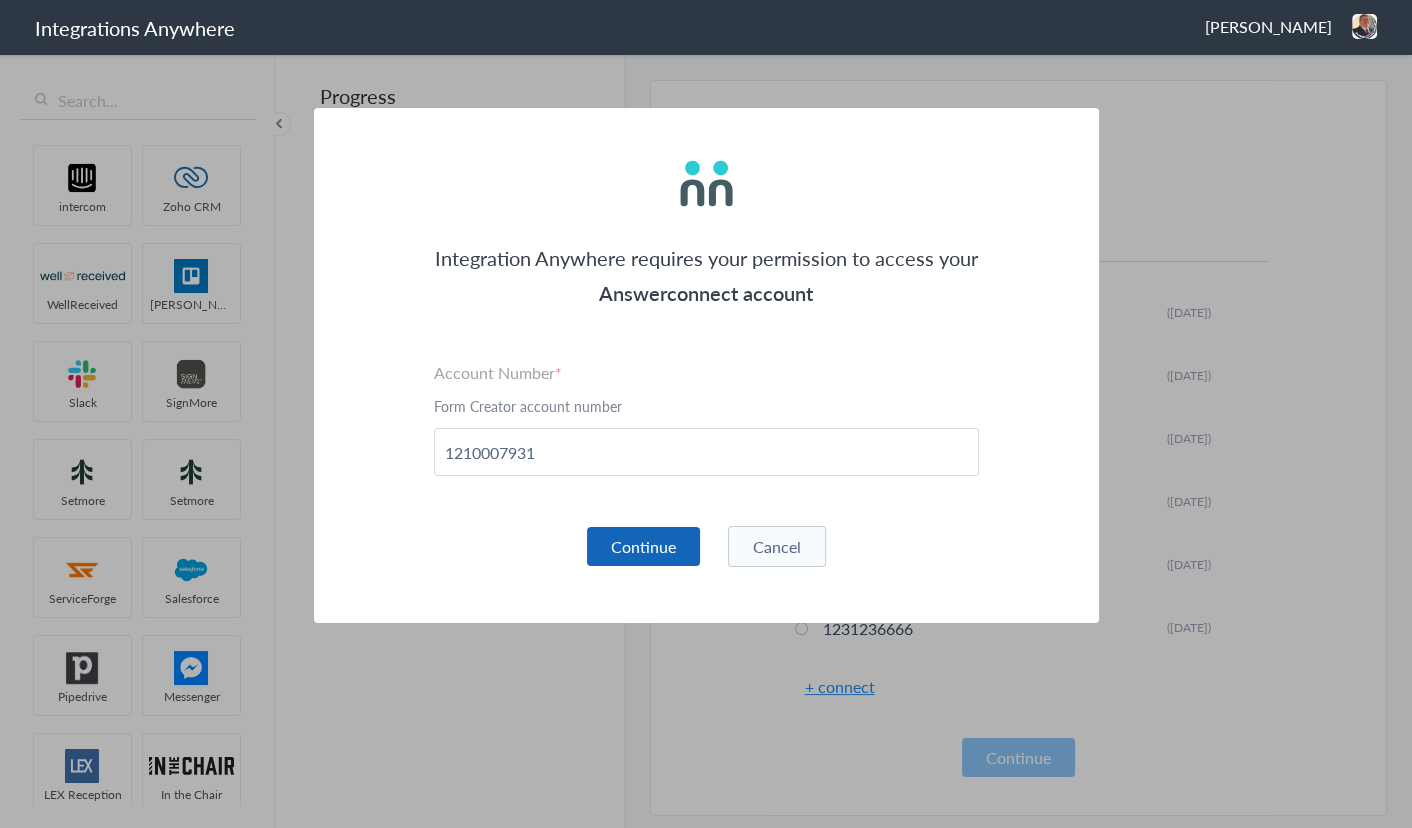 click on "Continue" at bounding box center (643, 546) 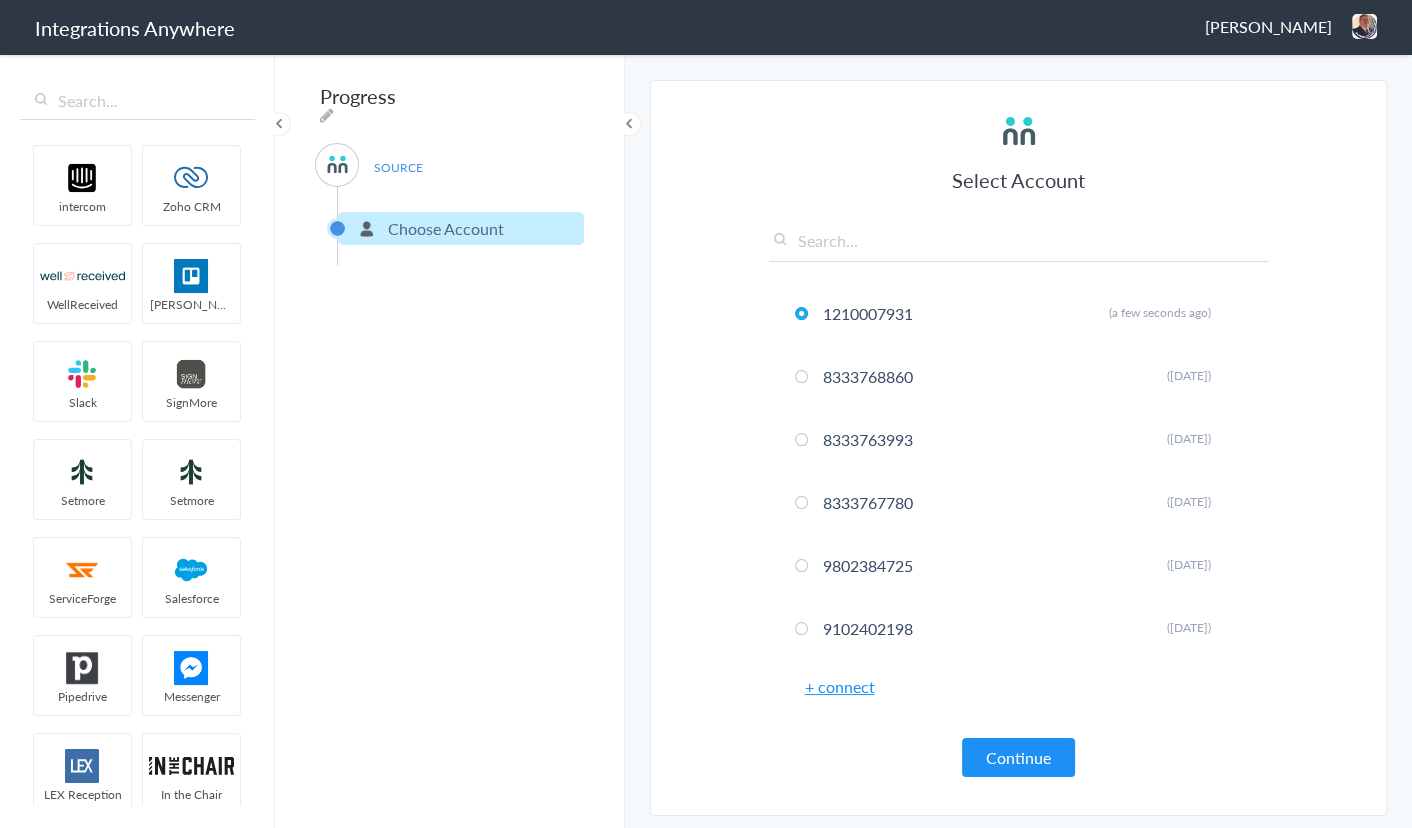 click on "Select  Account 1210007931       Rename   Delete   (a few seconds ago) 8333768860       Rename   Delete   (3 months ago) 8333763993       Rename   Delete   (3 months ago) 8333767780       Rename   Delete   (3 months ago) 9802384725       Rename   Delete   (3 months ago) 9102402198       Rename   Delete   (3 months ago) 1231236666       Rename   Delete   (6 months ago) 8664071599       Rename   Delete   (7 months ago) 8663018353       Rename   Delete   (a year ago) 7043269727       Rename   Delete   (a year ago) 1210006630       Rename   Delete   (a year ago) 8153237283       Rename   Delete   (a year ago) 1210006592       Rename   Delete   (a year ago) 8032449944       Rename   Delete   (a year ago) 1231234444       Rename   Delete   (a year ago) 1210006531       Rename   Delete   (a year ago) 2525407036       Rename   Delete   (a year ago) 1210006508       Rename   Delete   (a year ago) 3366856487       Rename   Delete   (a year ago) 2163678312       Rename   Delete   (a year ago) 1210006507       Rename" at bounding box center [1019, 444] 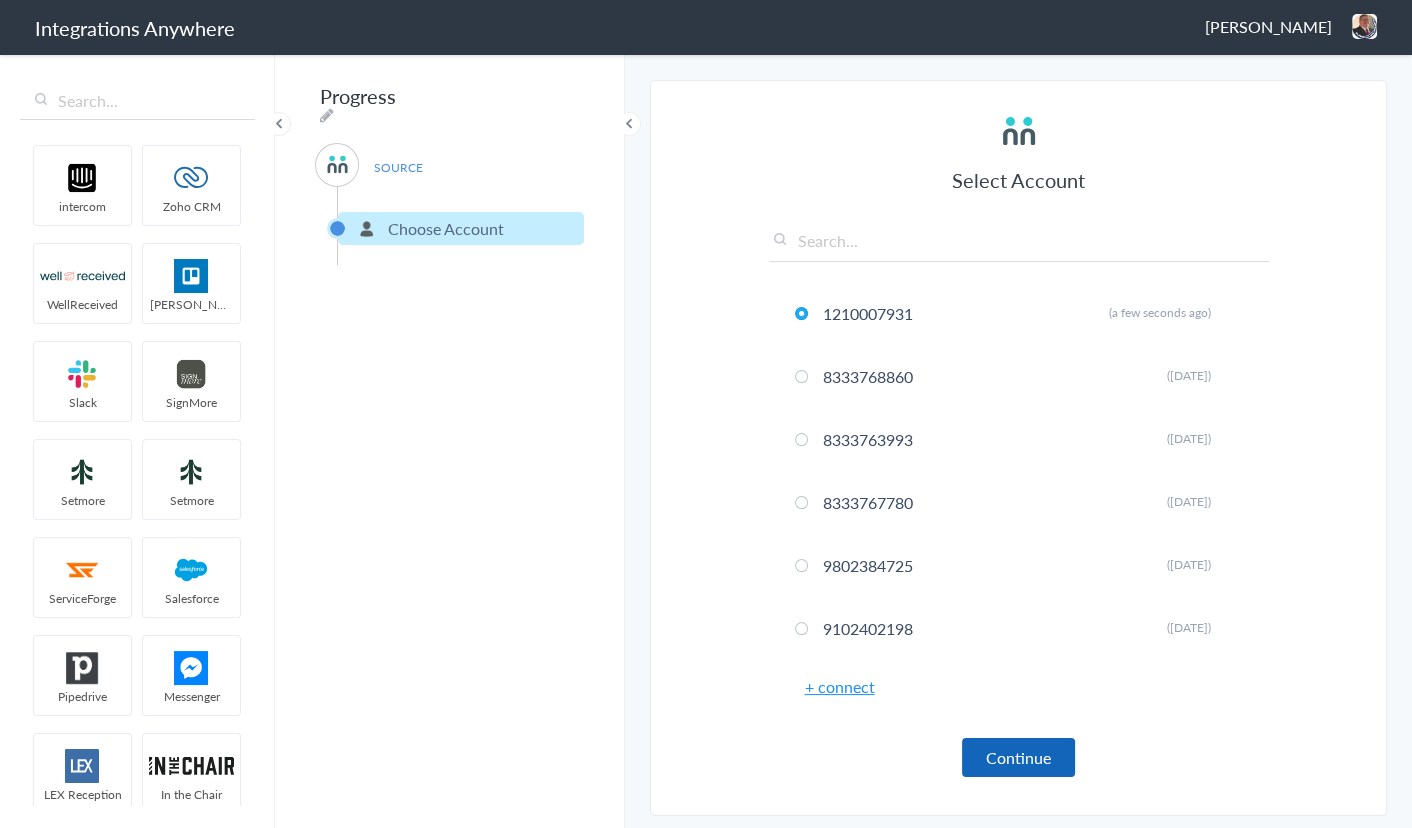 click on "Continue" at bounding box center (1018, 757) 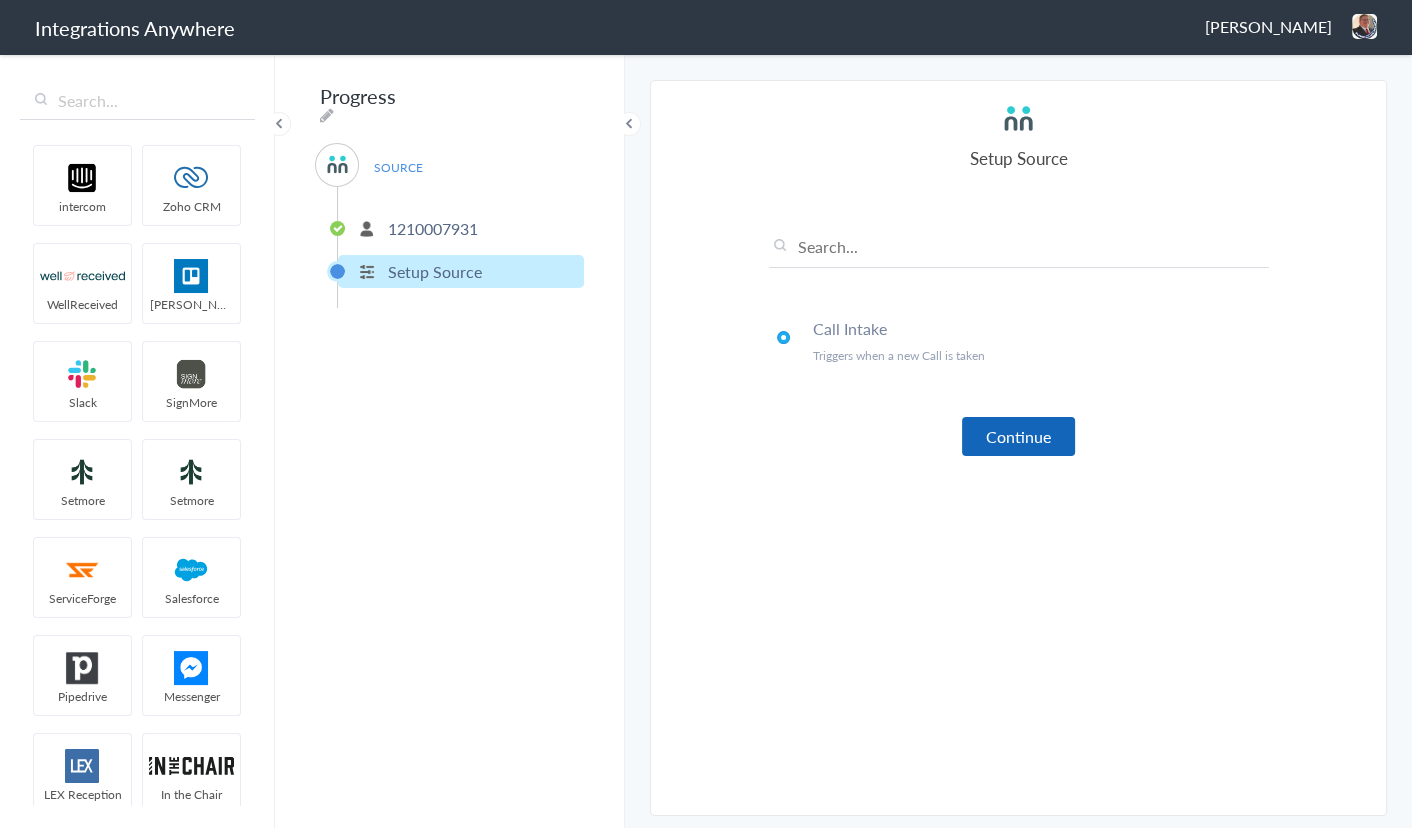click on "Continue" at bounding box center (1018, 436) 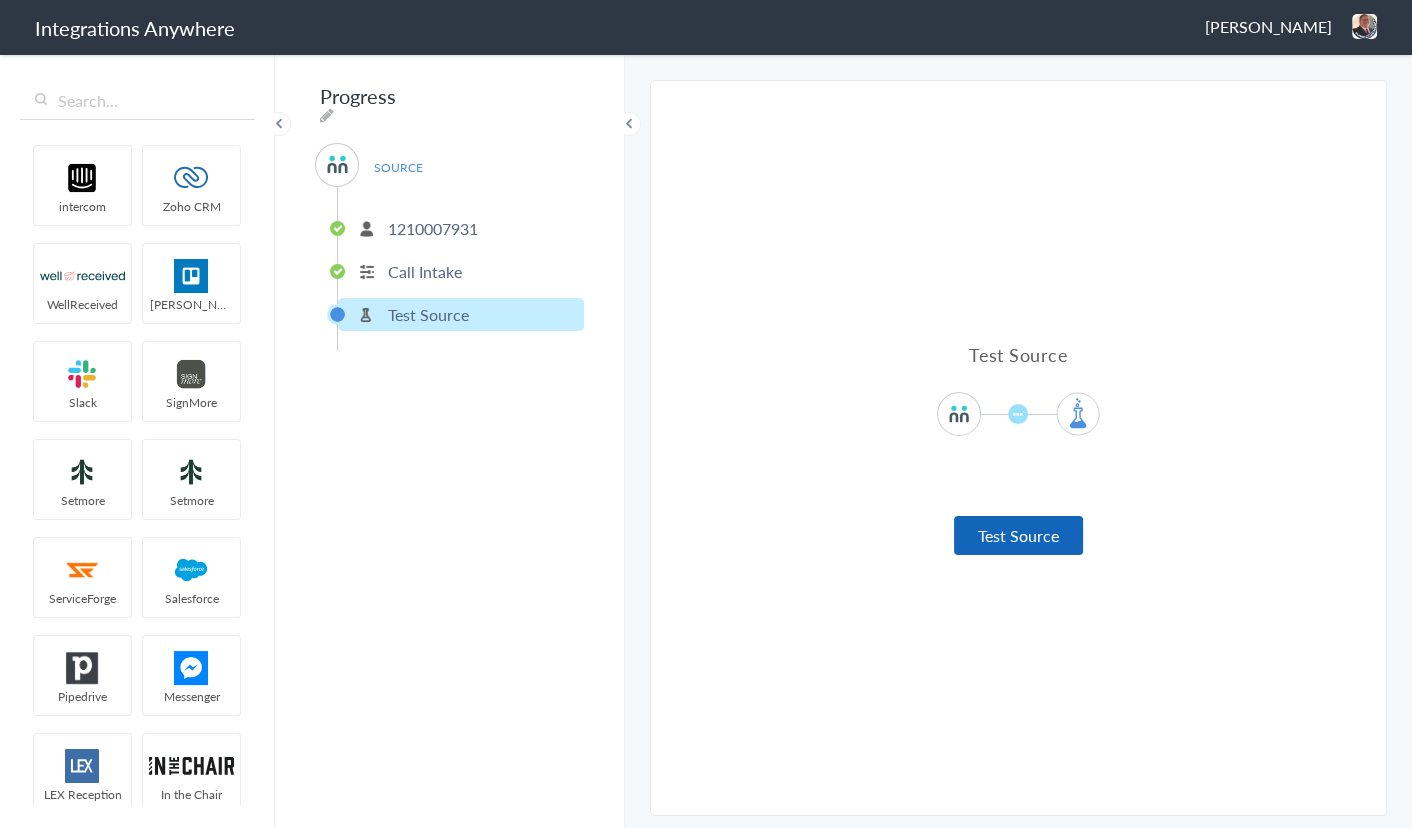 click on "Test Source" at bounding box center [1018, 535] 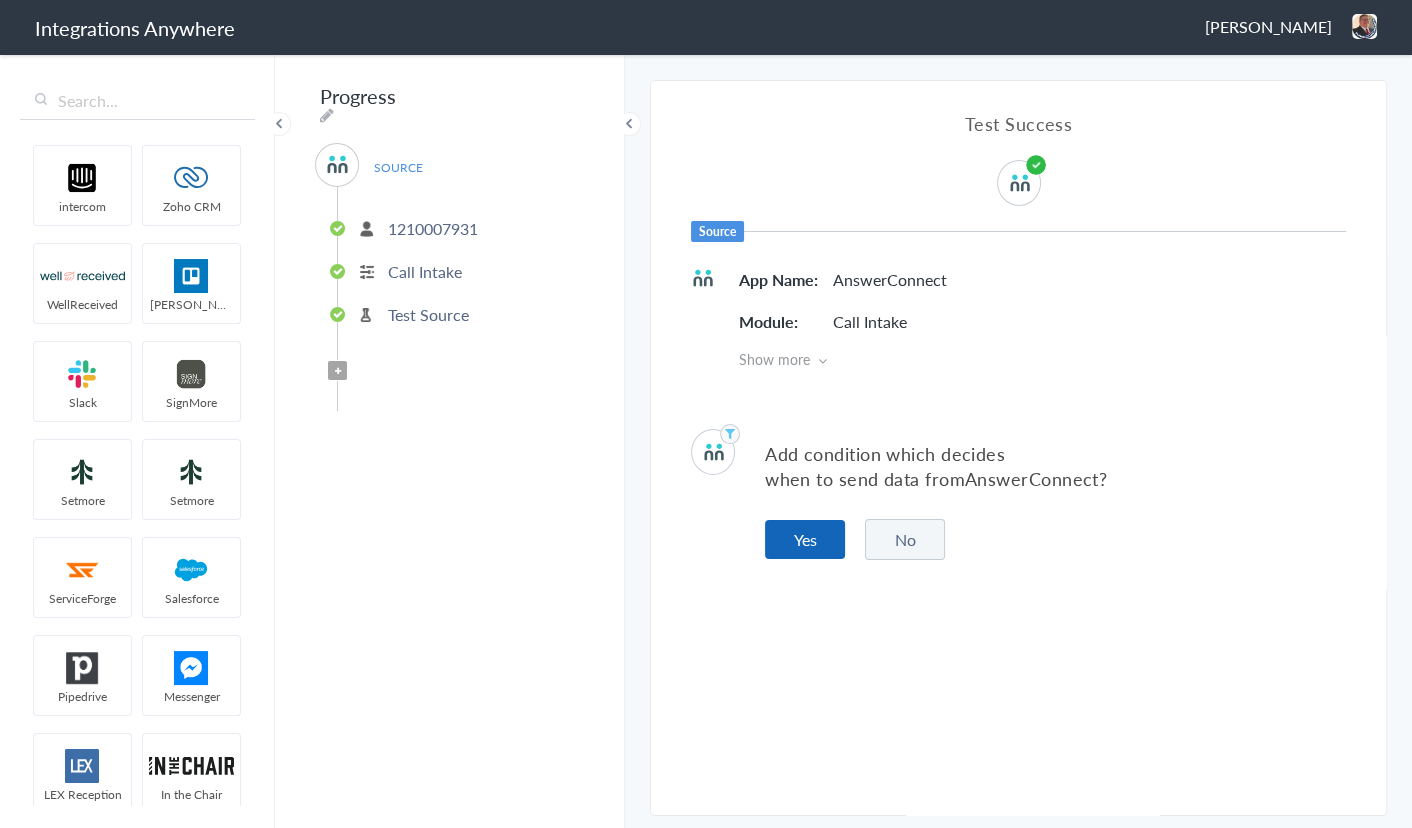 click on "Yes" at bounding box center (805, 539) 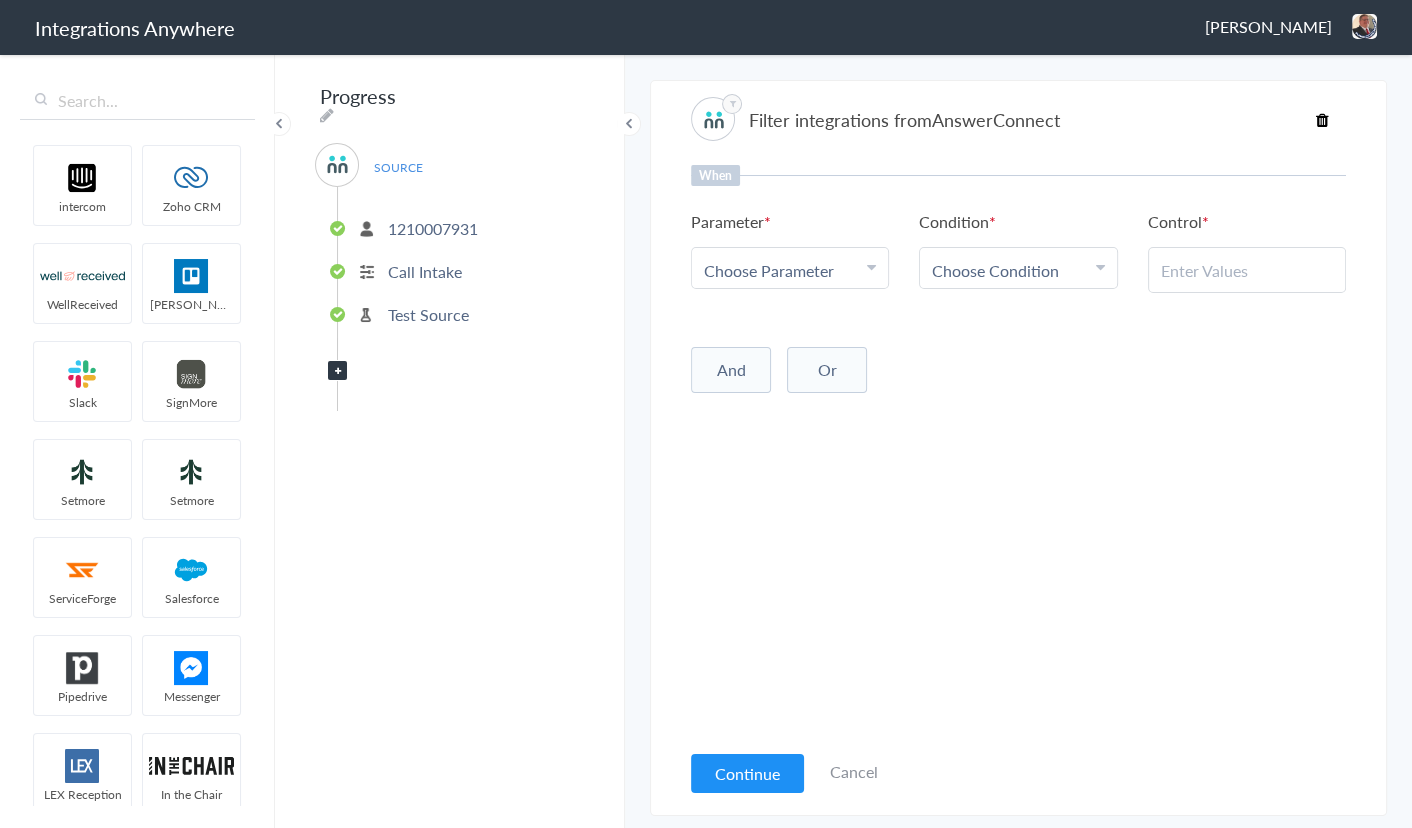 click on "Choose Parameter" at bounding box center [769, 270] 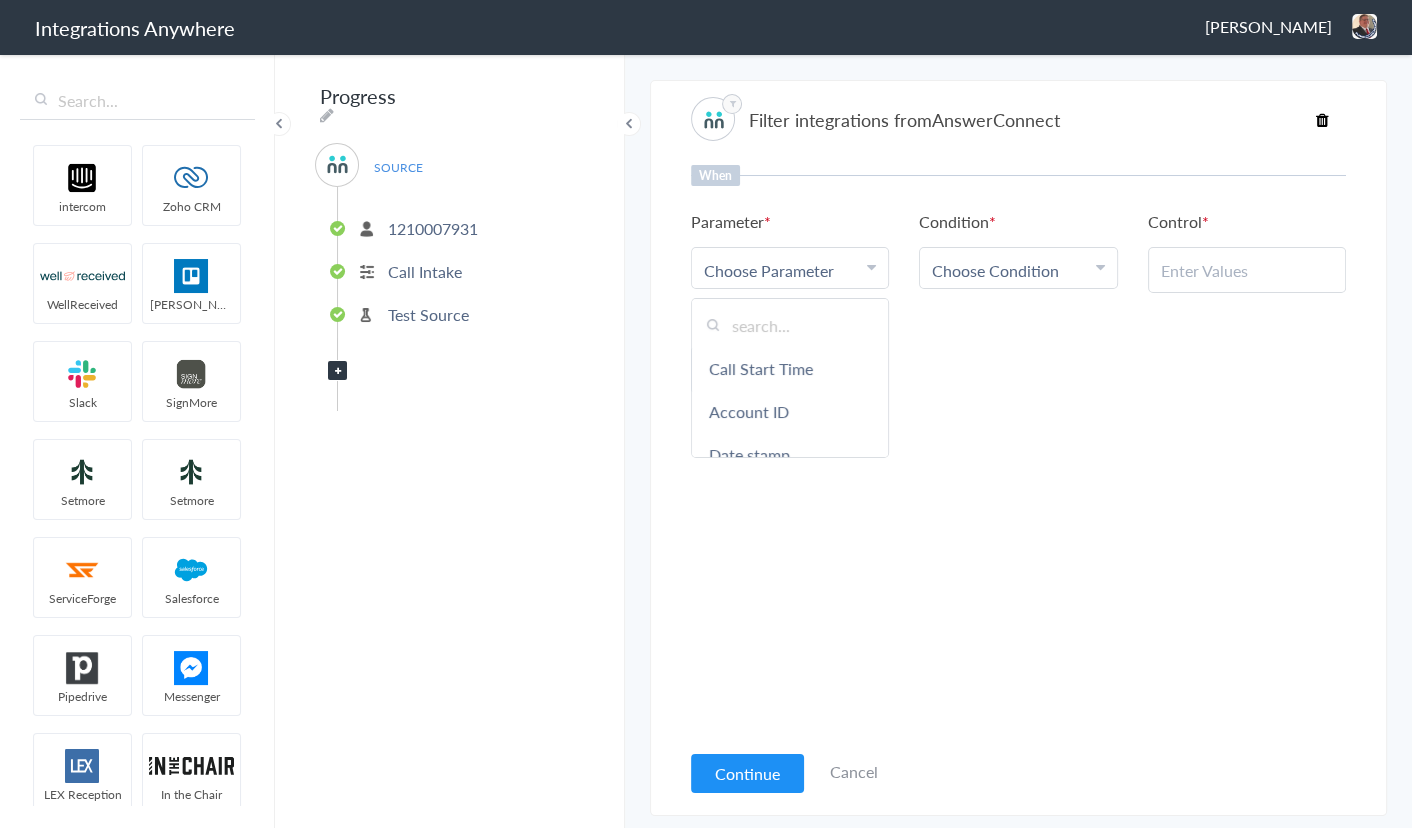 click at bounding box center (790, 325) 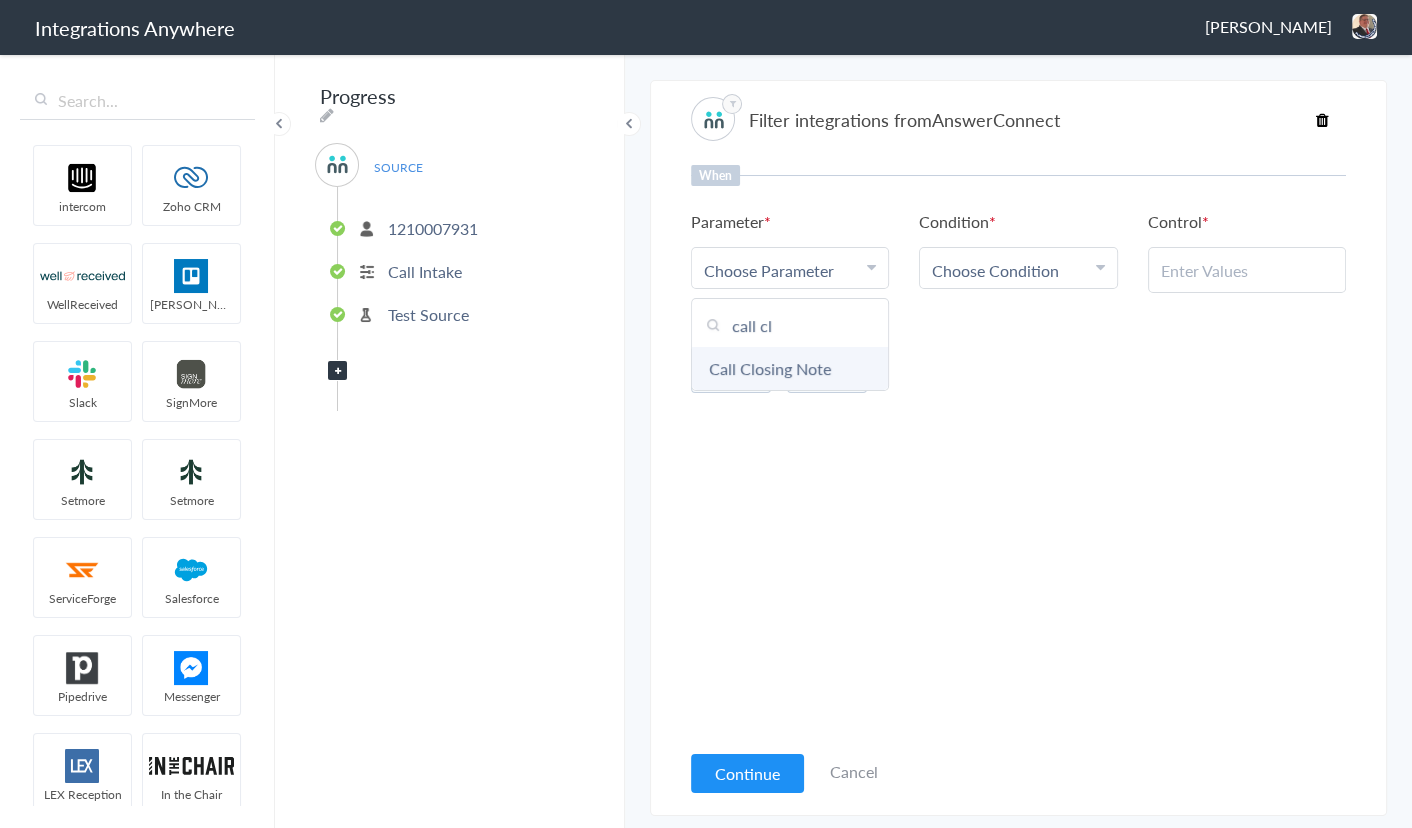type on "call cl" 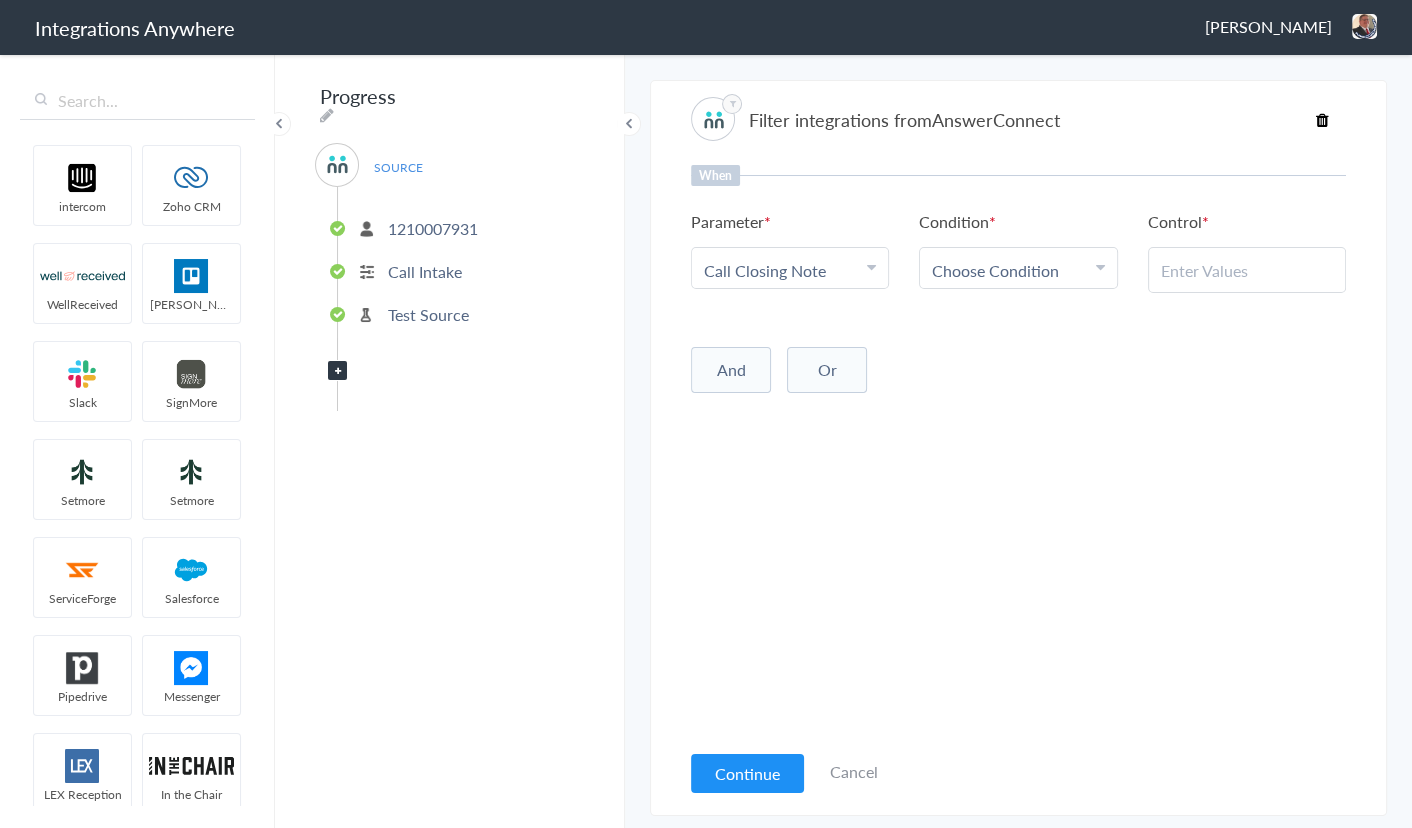 click on "Choose Condition" at bounding box center [995, 270] 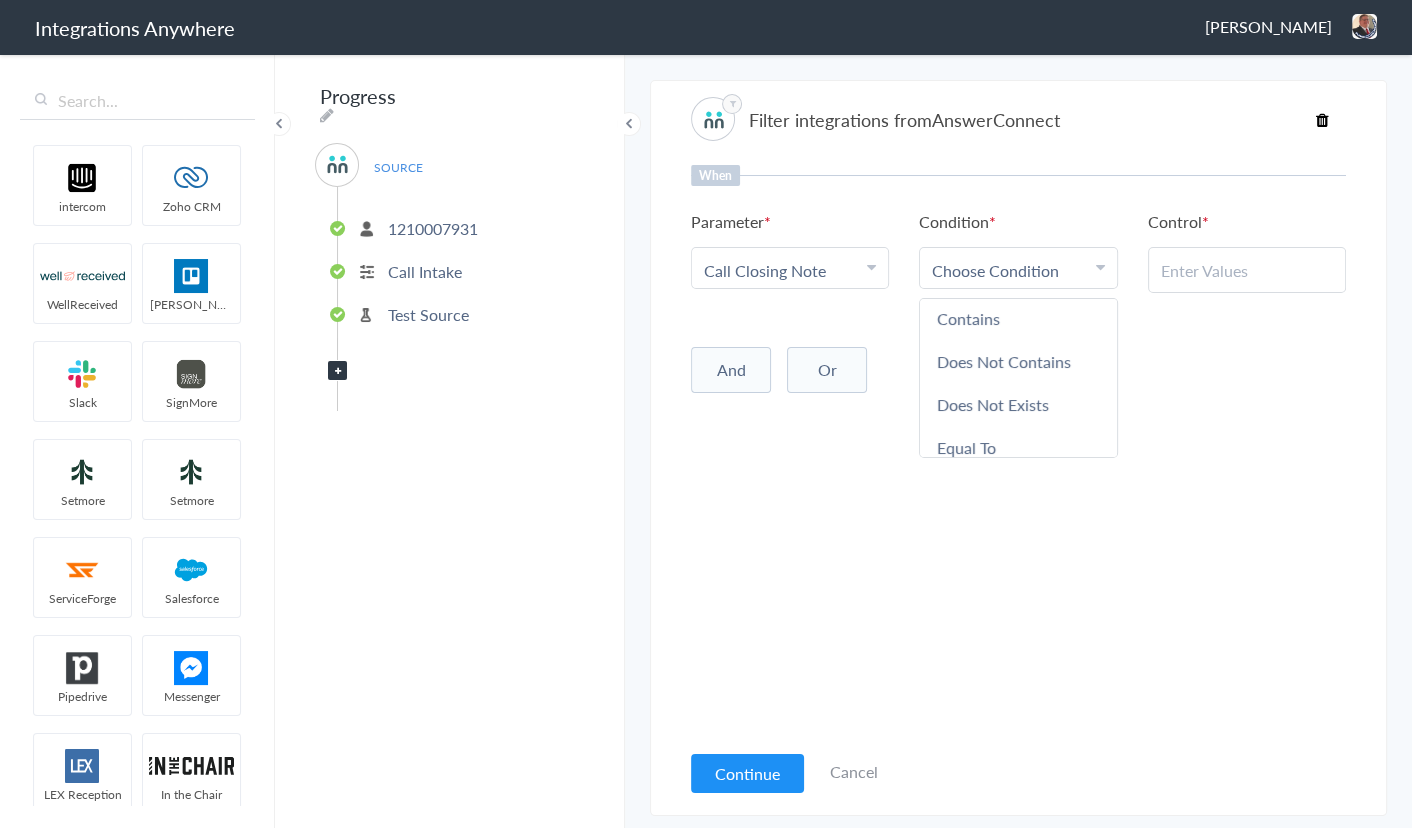scroll, scrollTop: 102, scrollLeft: 0, axis: vertical 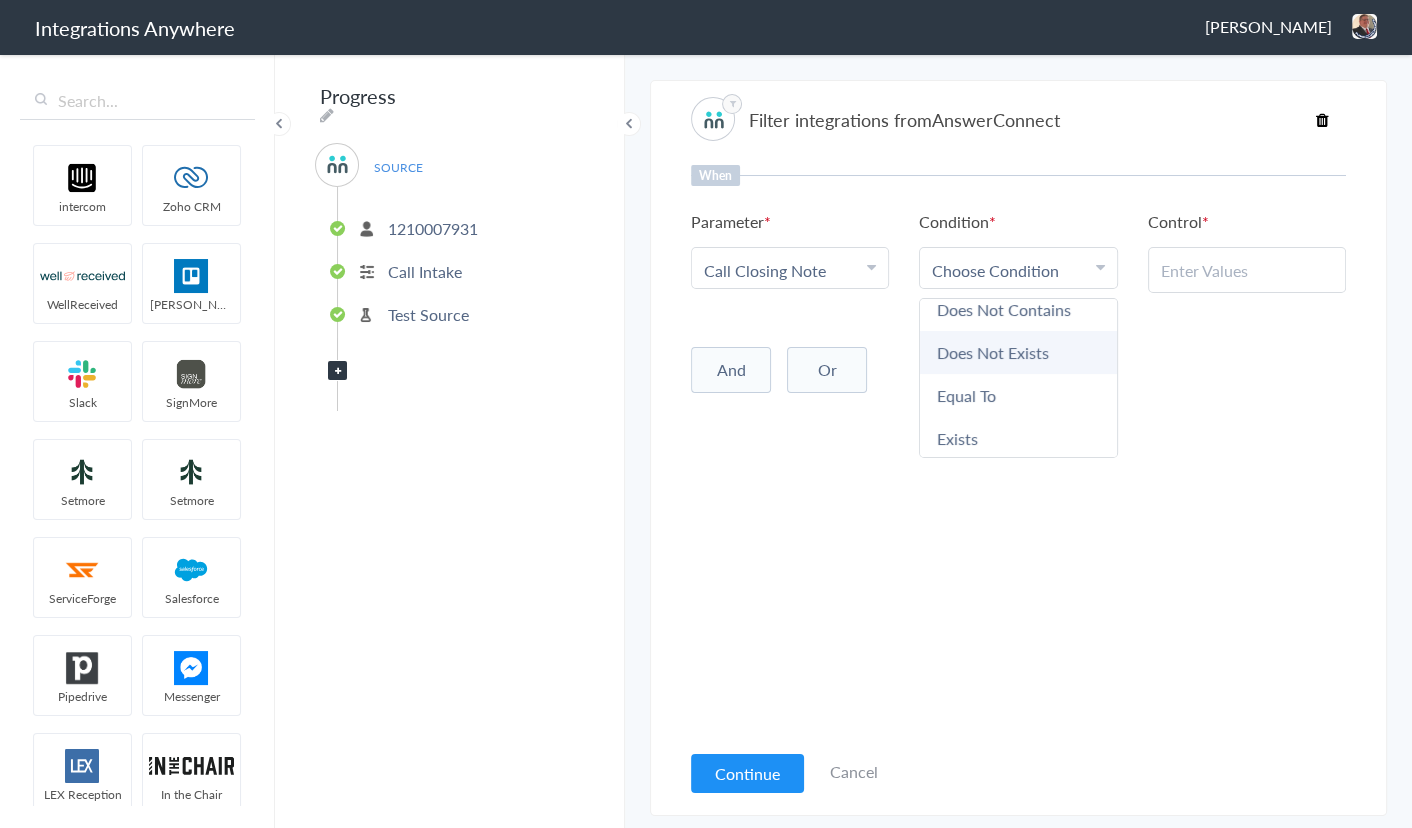 click on "Does Not Exists" at bounding box center [1018, 352] 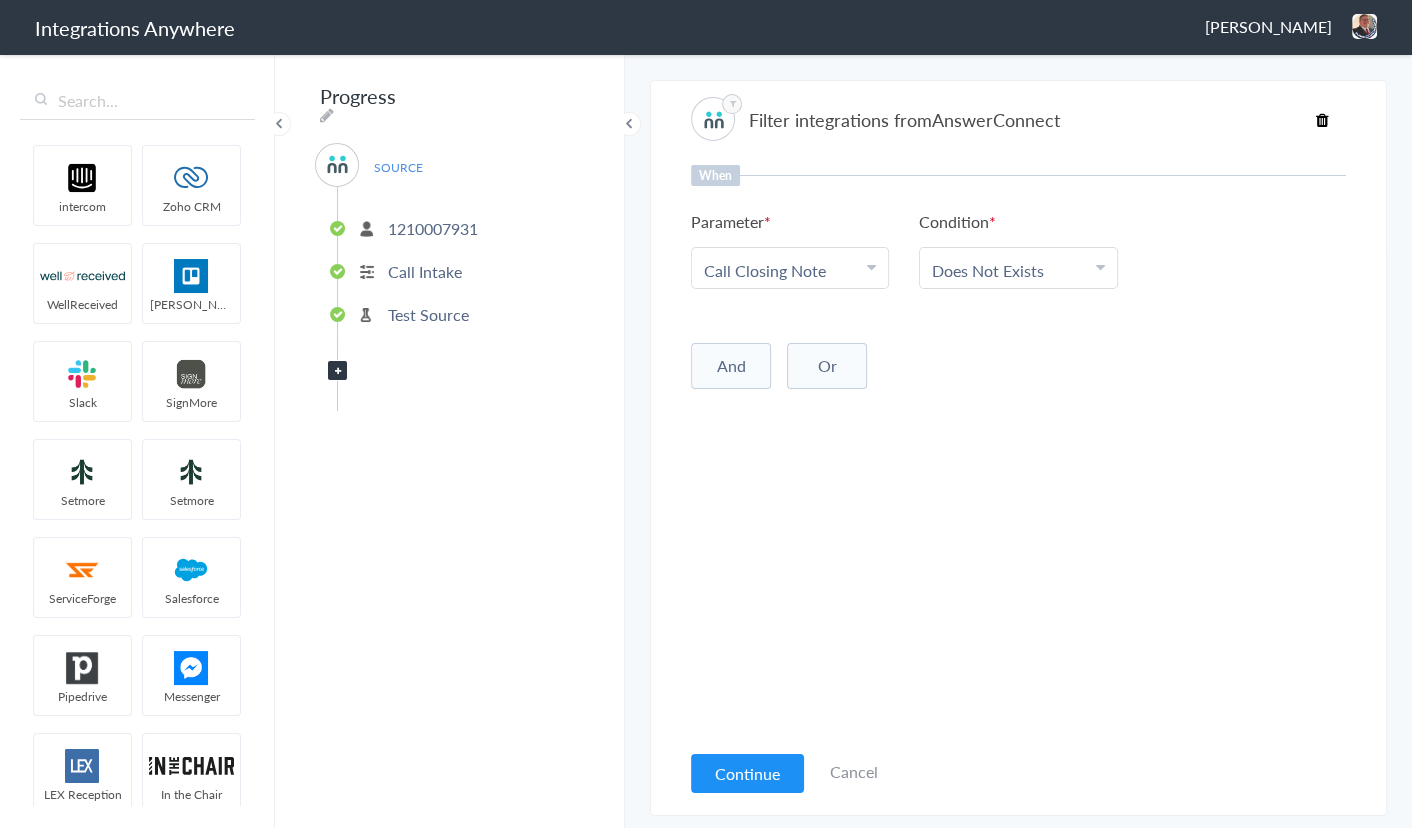 click on "When
Parameter
Choose Parameter
Call Closing Note
Call Start Time Account ID Date stamp HistoryId On Repeat accountNumber Call Type Message Page URL Call End Time Connection Id Caller ID Staff ID Call Closing Note
Condition
Choose Condition
Does Not Exists
Contains Does Not Contains Does Not Exists Equal To Exists
Control
And Or
Add Filter" at bounding box center (1018, 452) 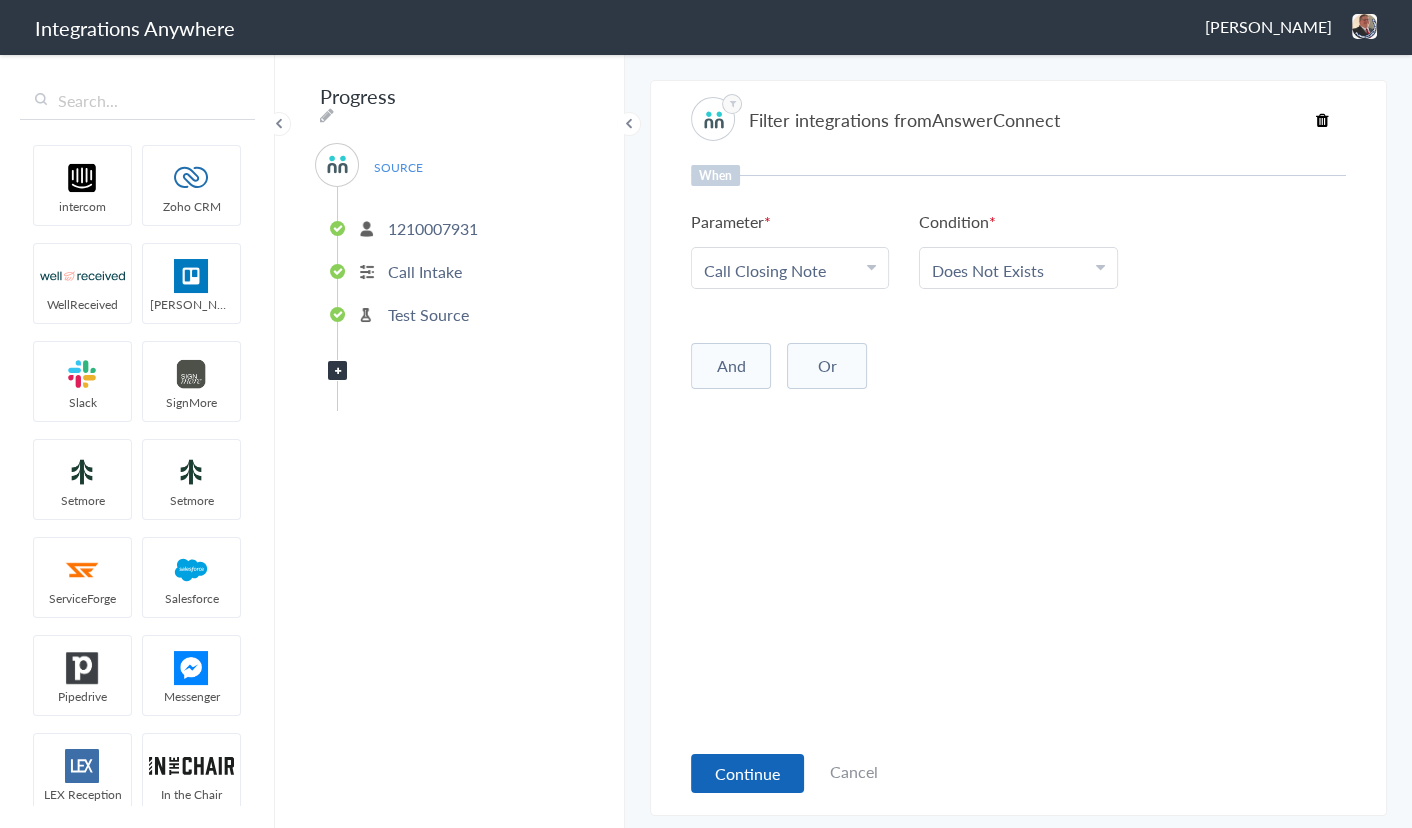 click on "Continue" at bounding box center (747, 773) 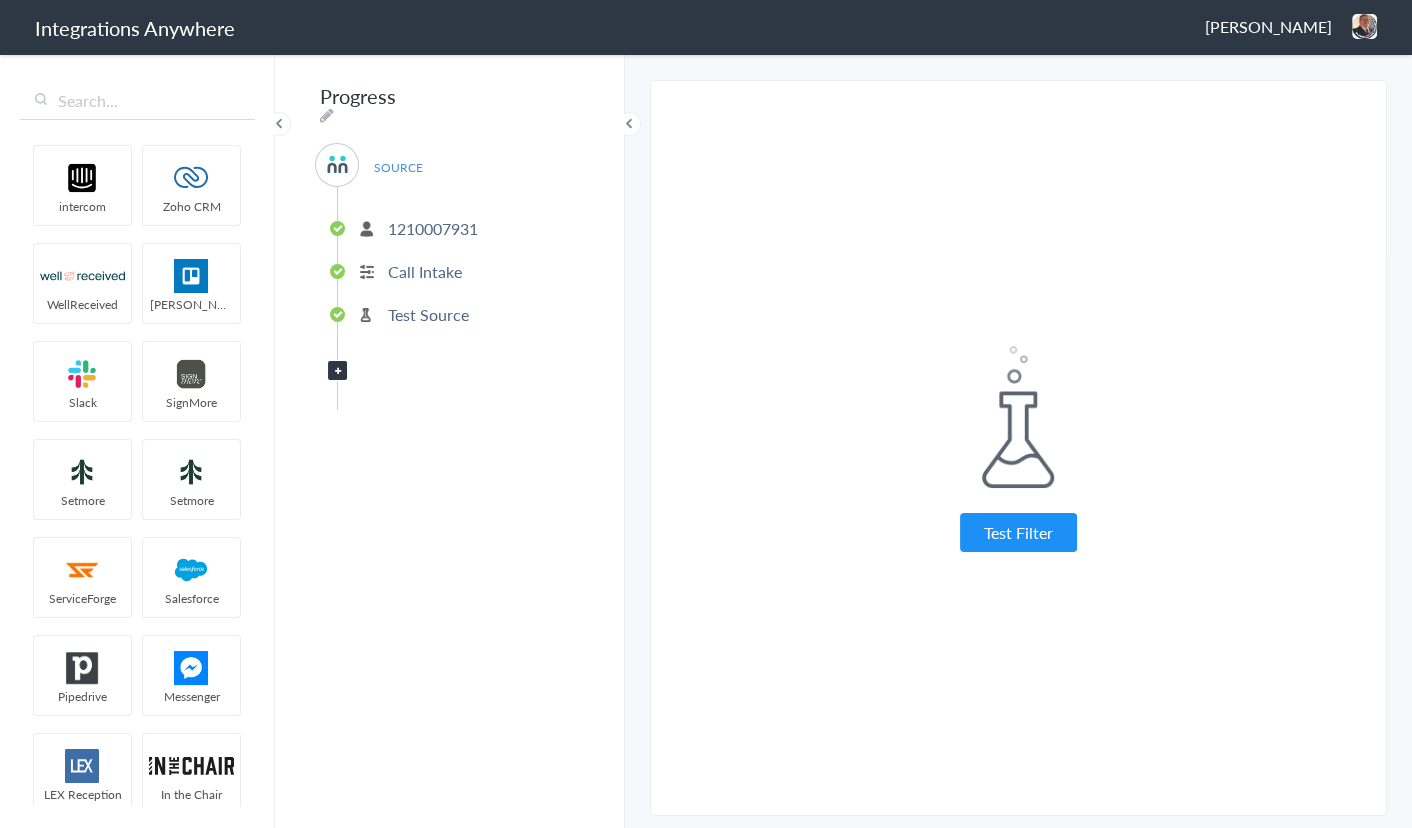 click on "The system encountered four errors. Check
More
Trigger
Connect
Action
Setup
Test
Filter
Select  Account 1210007931       Rename   Delete   (a few seconds ago) 8333768860       Rename   Delete   (3 months ago) 8333763993       Rename   Delete   (3 months ago) 8333767780       Rename   Delete   (3 months ago) 9802384725       Rename   Delete   (3 months ago) 9102402198       Rename   Delete   (3 months ago) 1231236666       Rename   Delete   (6 months ago) 8664071599       Rename   Delete   (7 months ago) 8663018353       Rename   Delete   (a year ago) 7043269727       Rename   Delete   (a year ago) 1210006630       Rename   Delete   (a year ago) 8153237283       Rename   Delete   (a year ago) 1210006592       Rename   Delete   (a year ago) 8032449944       Rename   Delete   (a year ago) 1231234444       Rename   Delete   (a year ago) 1210006531       Rename   Delete   (a year ago)" at bounding box center [1018, 440] 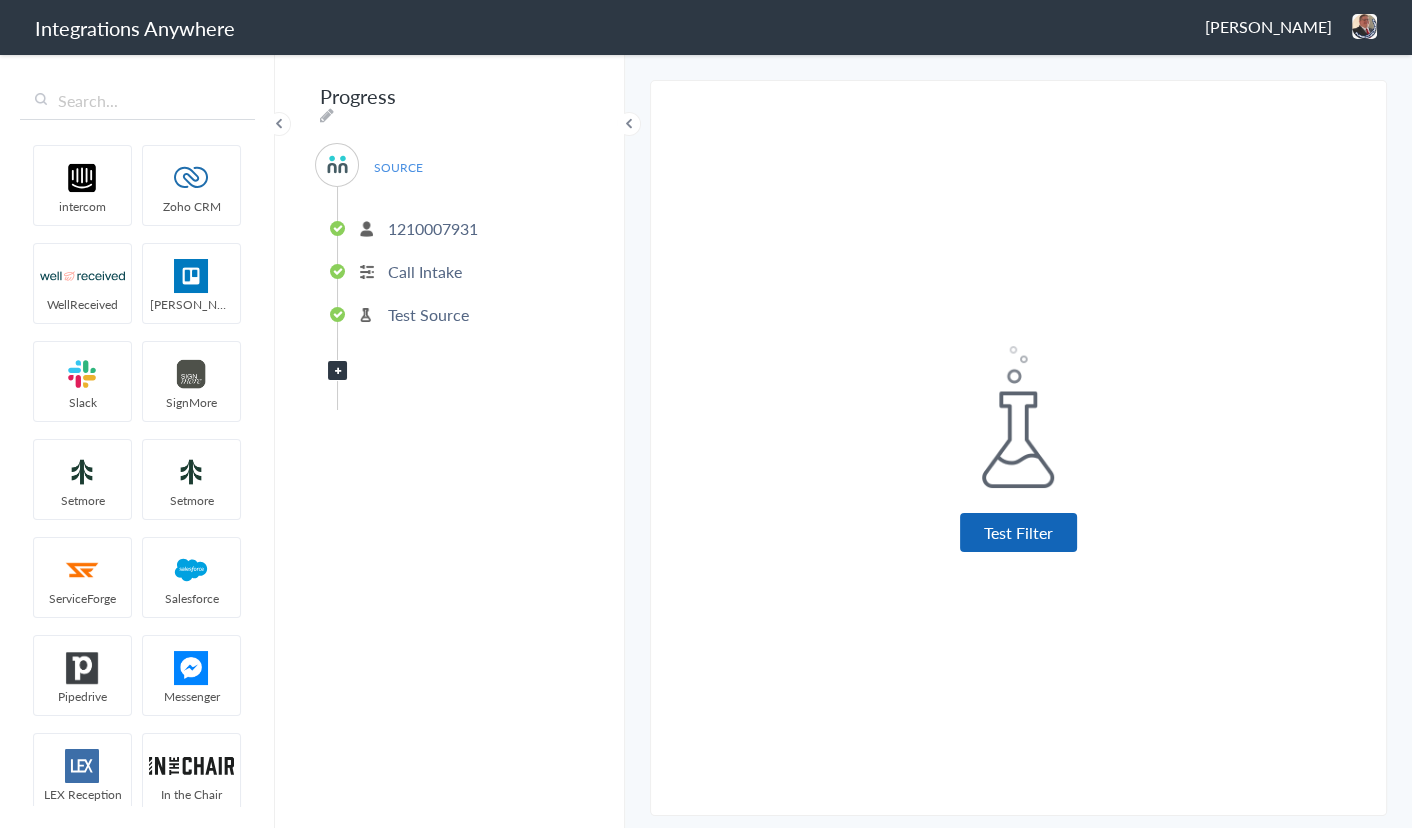 click on "Test Filter" at bounding box center [1018, 532] 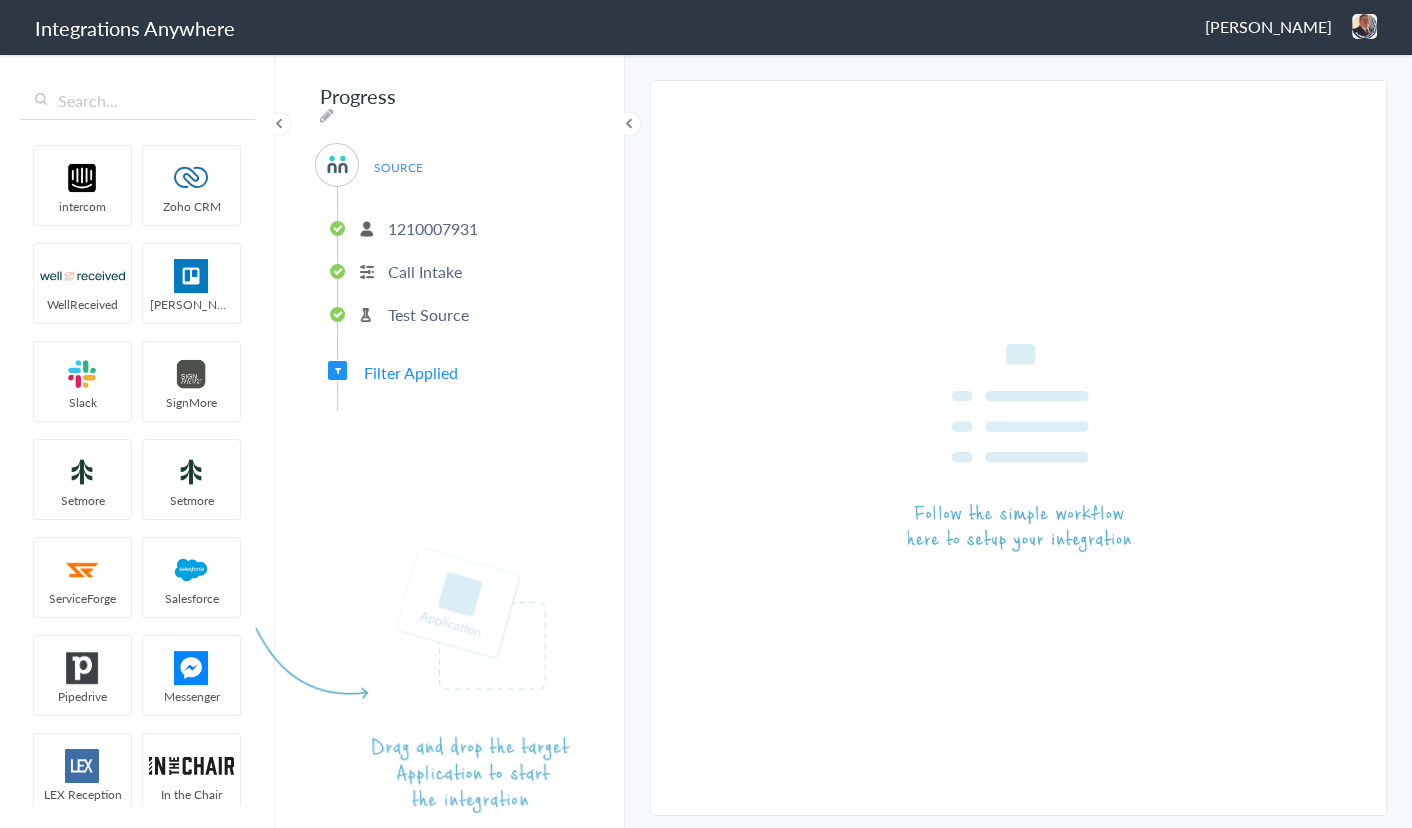 click on "intercom Zoho CRM WellReceived Trello Slack SignMore Setmore Setmore ServiceForge Salesforce Pipedrive Messenger LEX Reception In the Chair HubSpot HelloSells Google Contacts Gmail Github ChatSupport Answering Service AnswerForce AnswerConnect
Anywhere Works Autotask Booking Widget Cash Clio Clio Grow ConnectWise Constant Contact DS Task Distributed Source Drupal Facebook Filter FranConnect Fresh Sales Freshdesk Google Analytics Google Calendar Google Meet Google Reviews Google Sheets Google Tag Manager HousecallPro Insightly Instagram Bookings Instagram Streaming Intercom Jimdo Jira Service Desk Joomla Keap Law Ruler LawPay Lawcus Lawmatics Less Annoying CRM Lexicata Mailchimp Mailerlite Maintech Mathnasium (Radius) MyCase Office 365 Calendar Open Dental Outlook PSA PayPal PepCloud Podio PracticePanther QuickBooks RazorSync Reserve with Google Rocket Matter SalesTeamPro ServiceMinder Setmore Reviews Shopify Smokeball Square Square Online Squarespace Stripe Teleport TutorDoctor Weebly Wix" at bounding box center (137, 440) 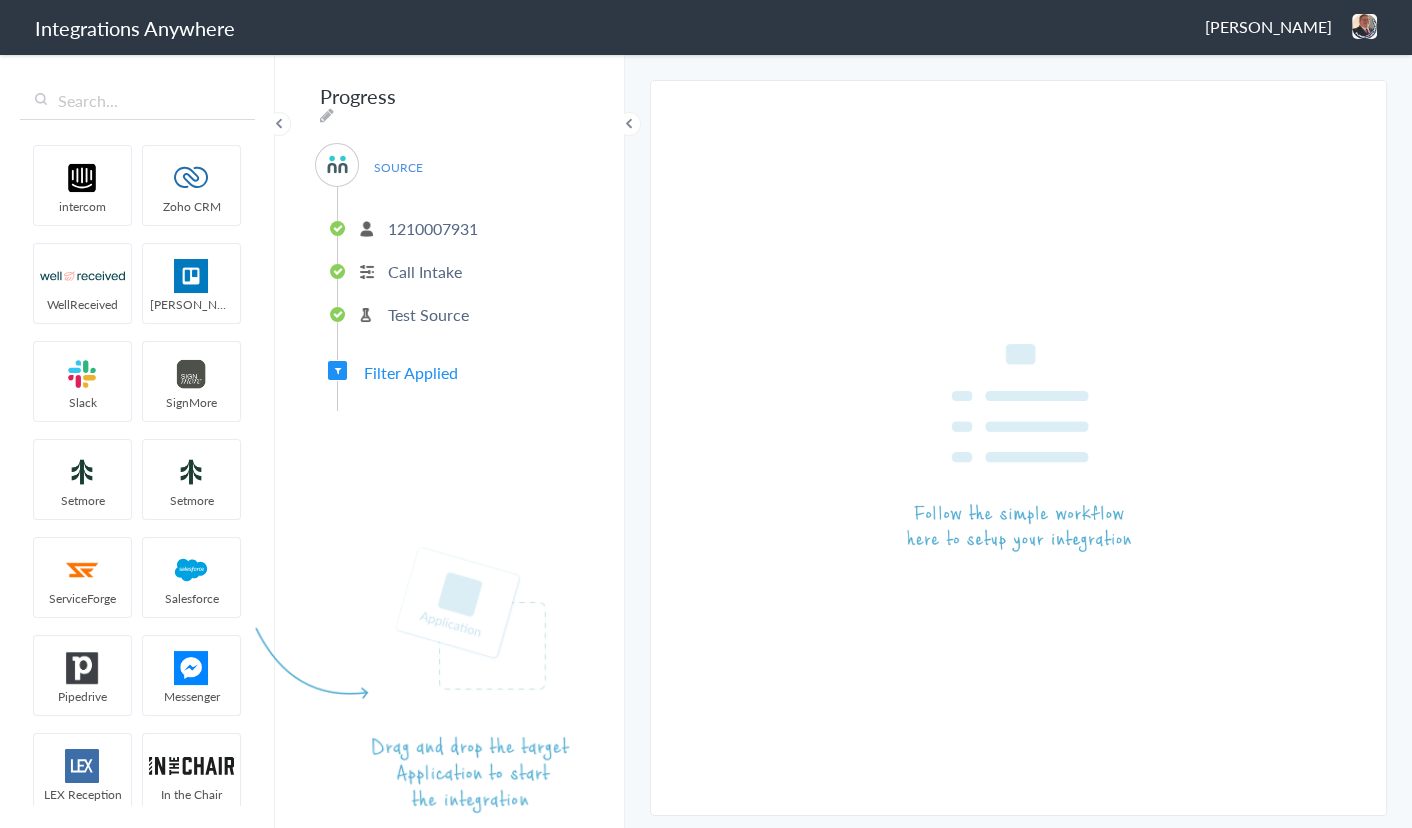 click on "intercom Zoho CRM WellReceived Trello Slack SignMore Setmore Setmore ServiceForge Salesforce Pipedrive Messenger LEX Reception In the Chair HubSpot HelloSells Google Contacts Gmail Github ChatSupport Answering Service AnswerForce AnswerConnect
Anywhere Works Autotask Booking Widget Cash Clio Clio Grow ConnectWise Constant Contact DS Task Distributed Source Drupal Facebook Filter FranConnect Fresh Sales Freshdesk Google Analytics Google Calendar Google Meet Google Reviews Google Sheets Google Tag Manager HousecallPro Insightly Instagram Bookings Instagram Streaming Intercom Jimdo Jira Service Desk Joomla Keap Law Ruler LawPay Lawcus Lawmatics Less Annoying CRM Lexicata Mailchimp Mailerlite Maintech Mathnasium (Radius) MyCase Office 365 Calendar Open Dental Outlook PSA PayPal PepCloud Podio PracticePanther QuickBooks RazorSync Reserve with Google Rocket Matter SalesTeamPro ServiceMinder Setmore Reviews Shopify Smokeball Square Square Online Squarespace Stripe Teleport TutorDoctor Weebly Wix" at bounding box center (137, 440) 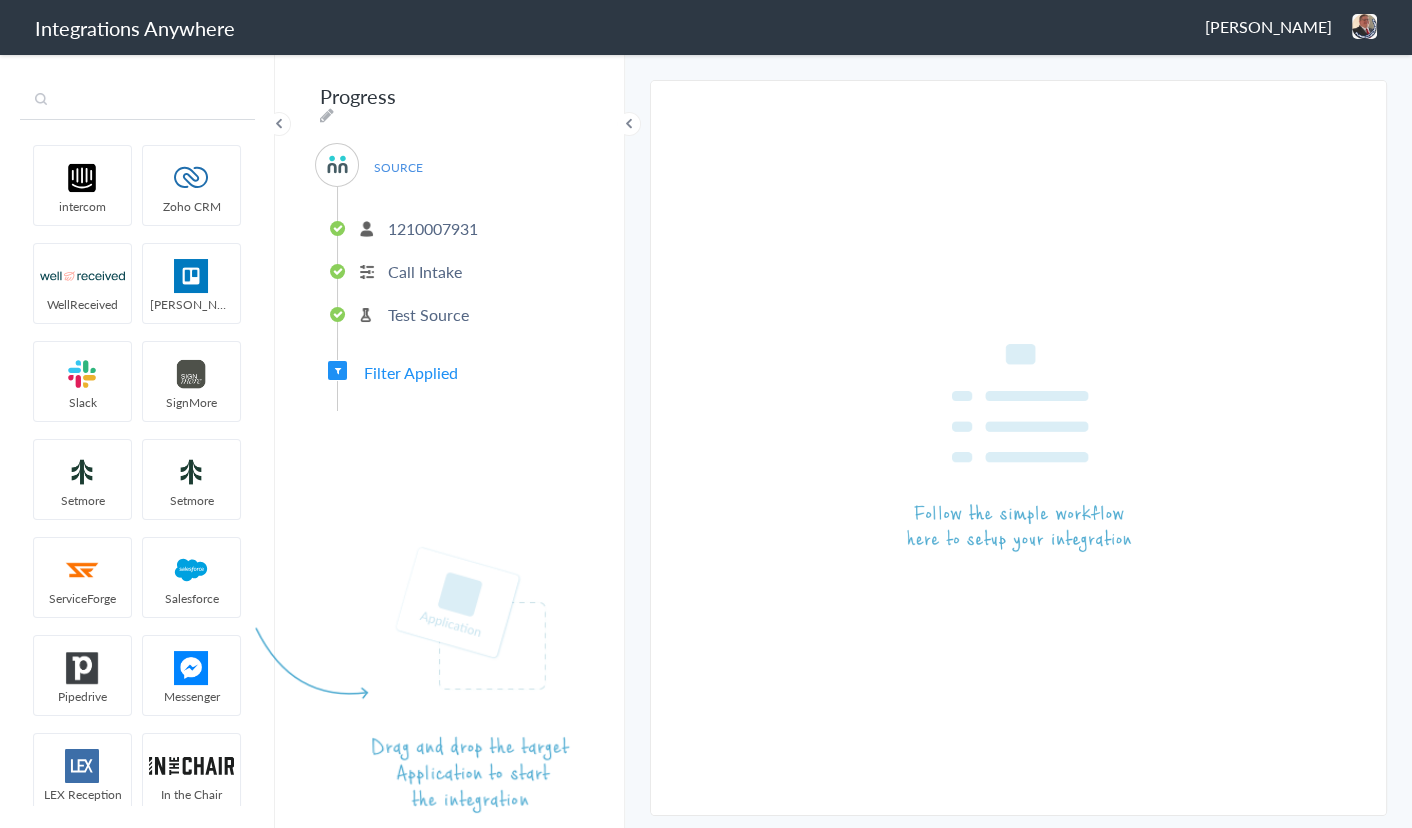 click at bounding box center [137, 101] 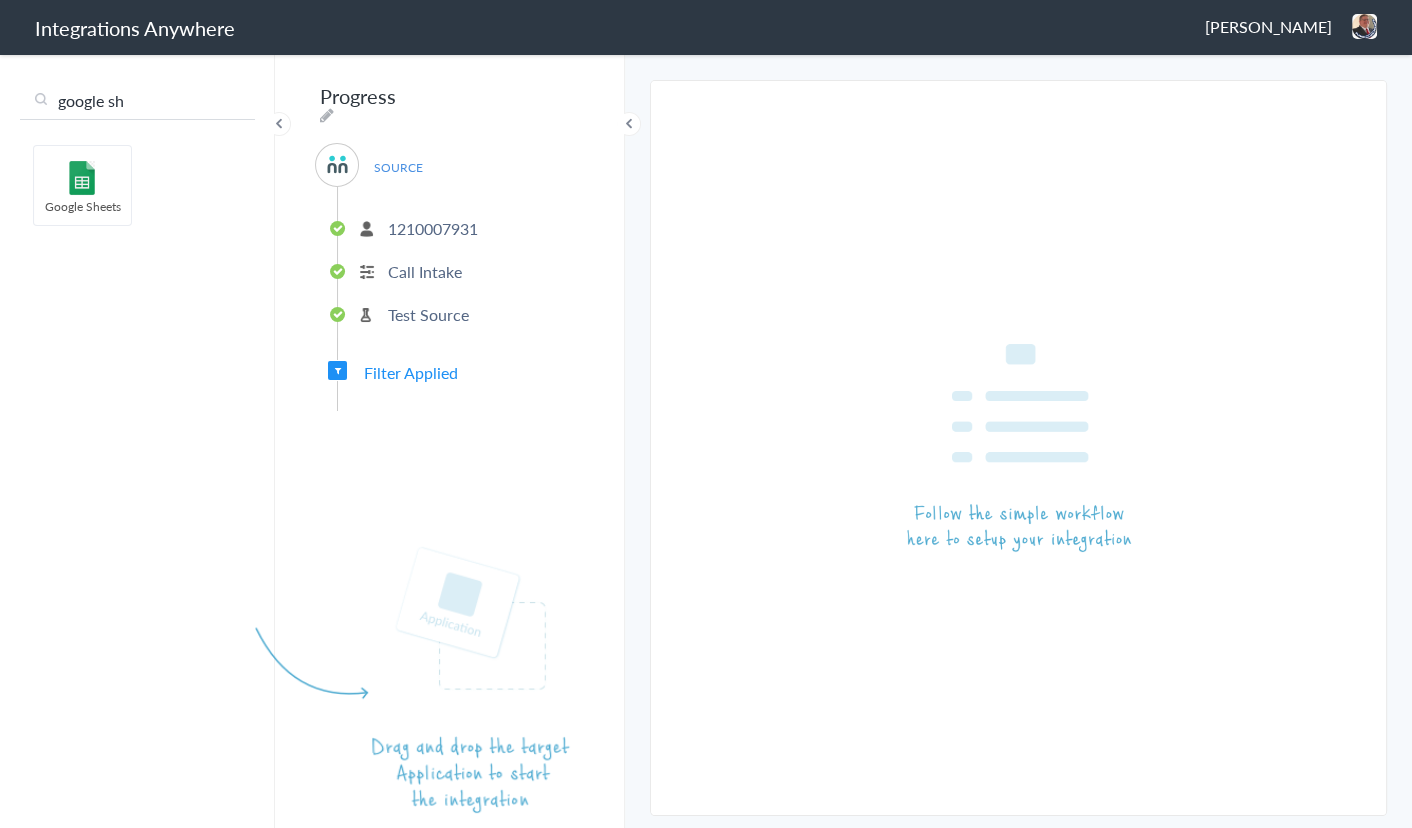 type on "google sh" 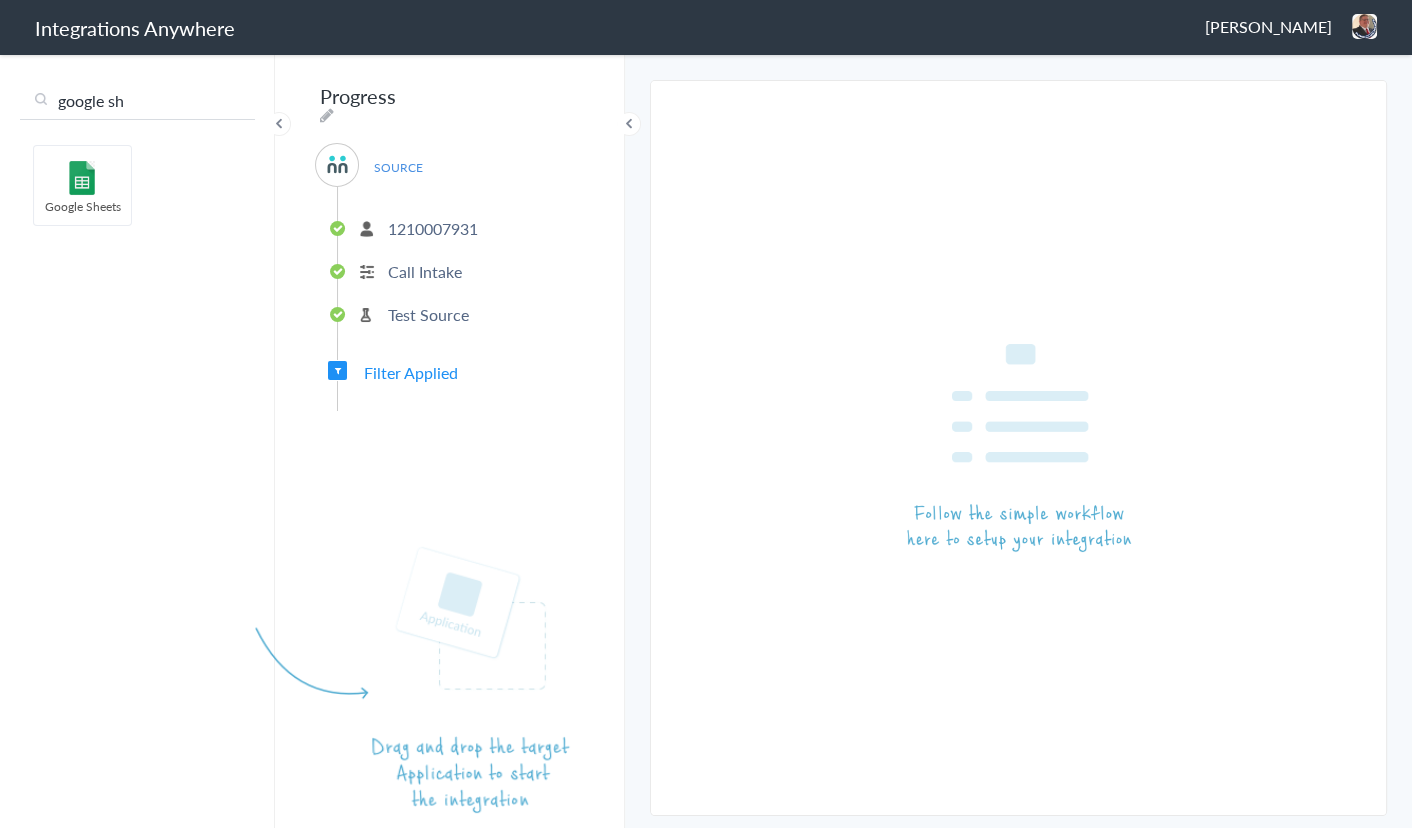 type 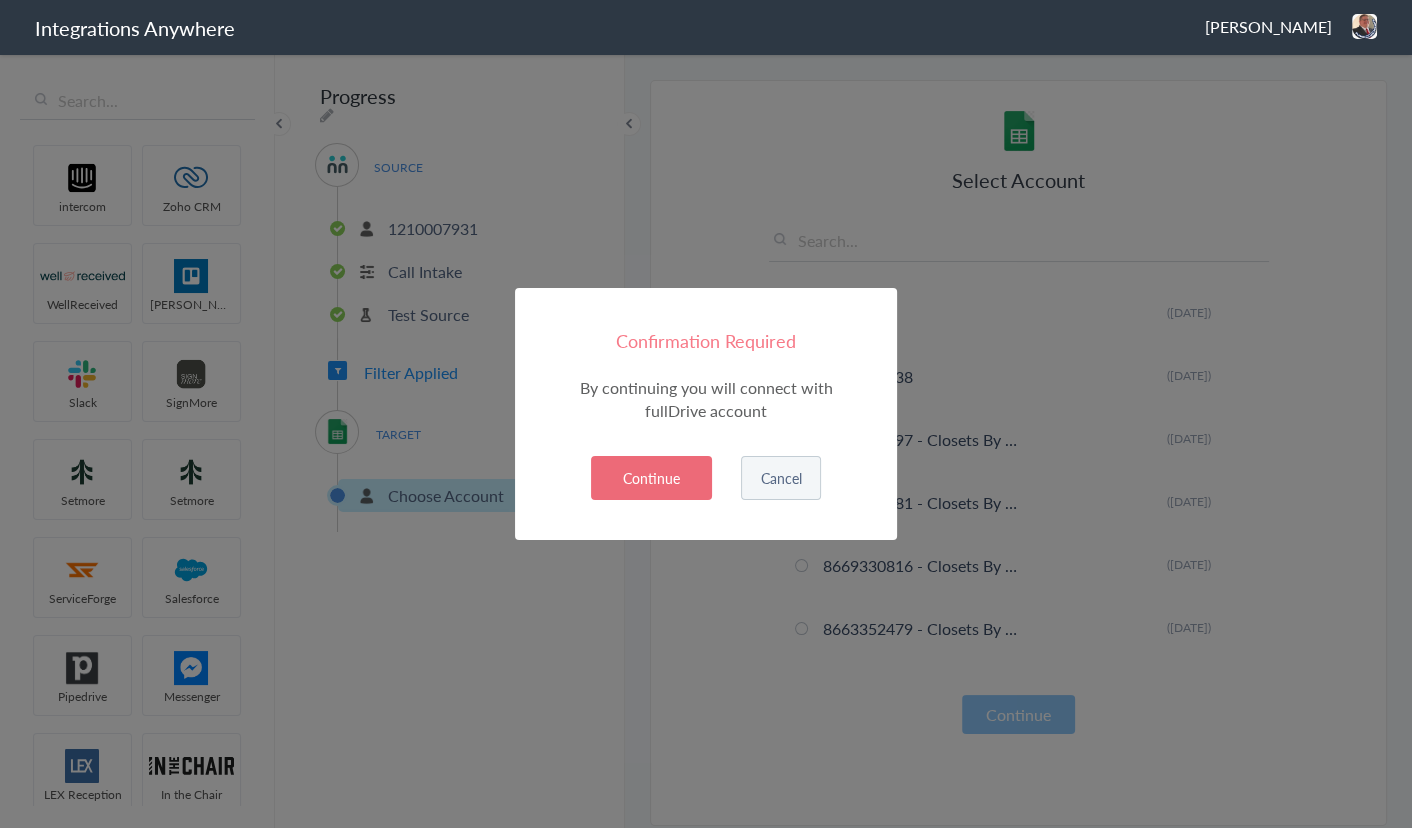 click on "Continue" at bounding box center (651, 478) 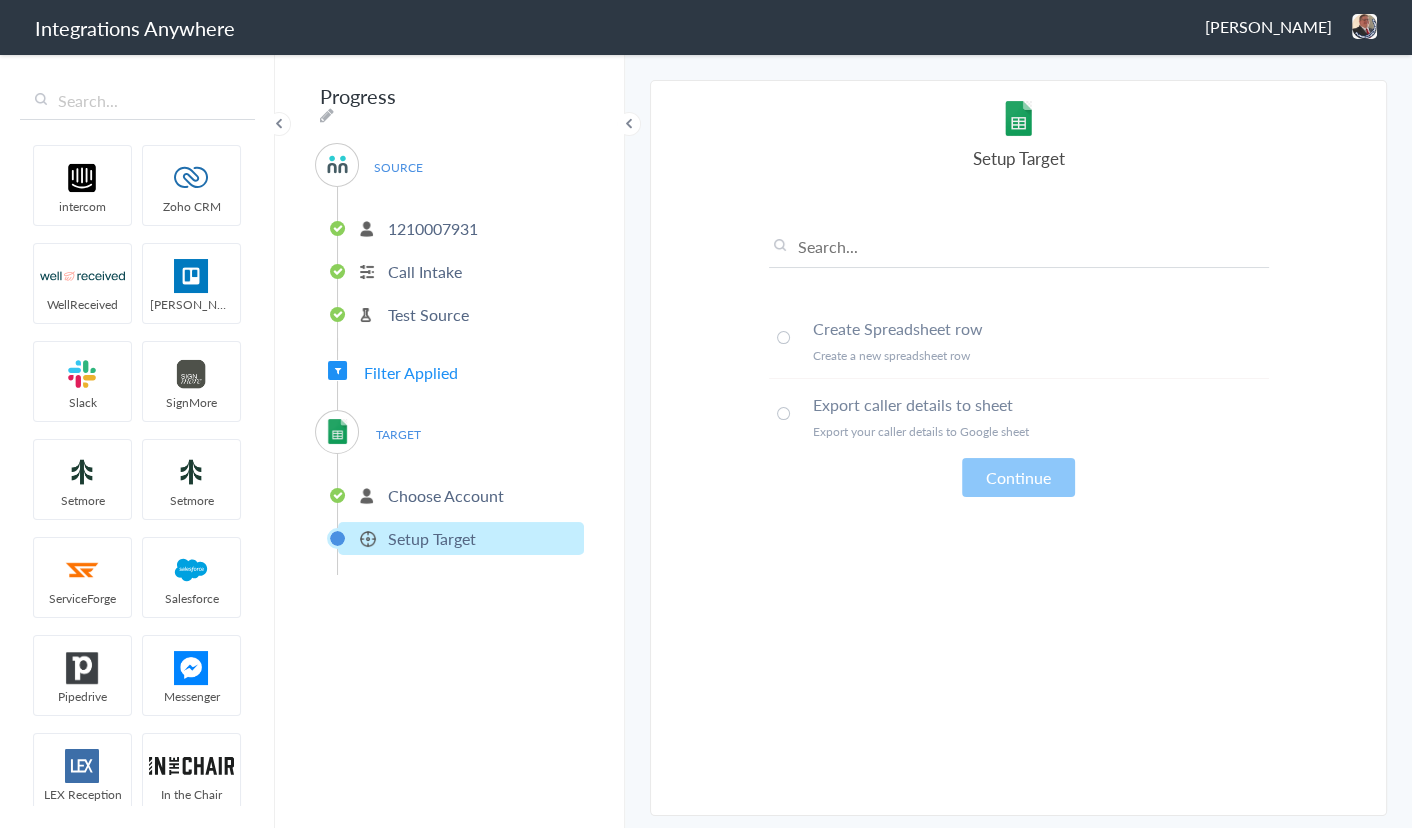 click on "Export caller details to sheet" at bounding box center [1041, 404] 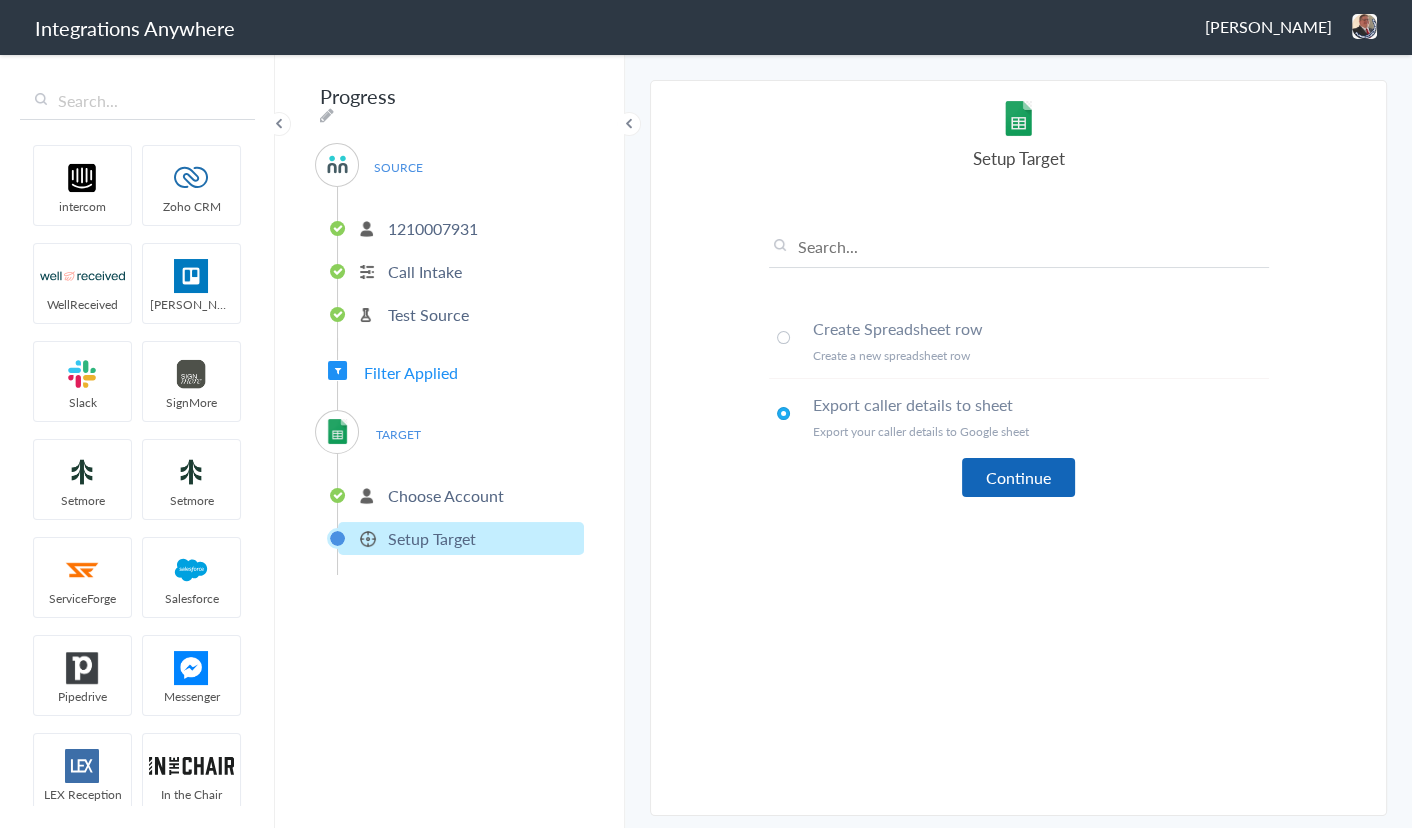 click on "Continue" at bounding box center (1018, 477) 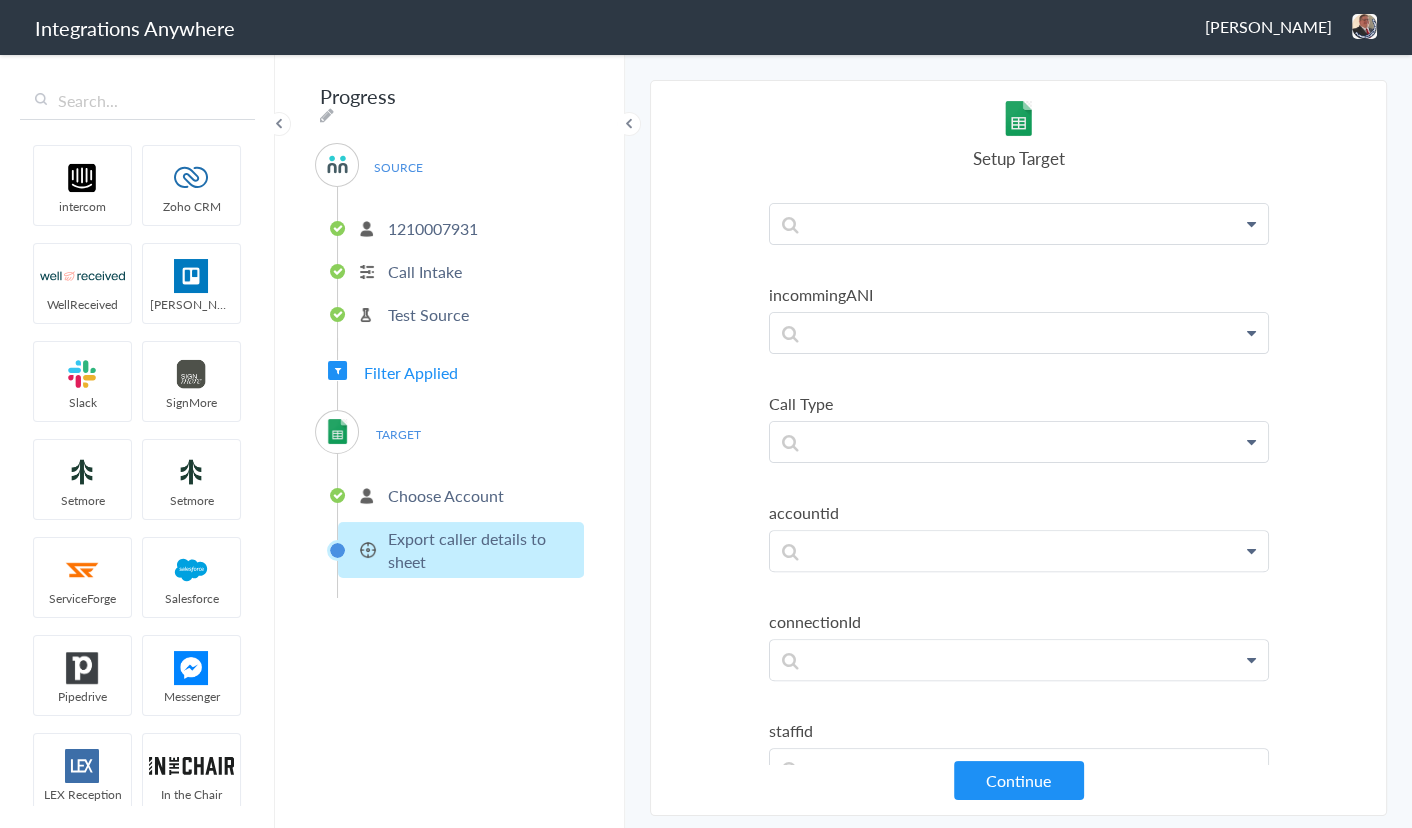 scroll, scrollTop: 738, scrollLeft: 0, axis: vertical 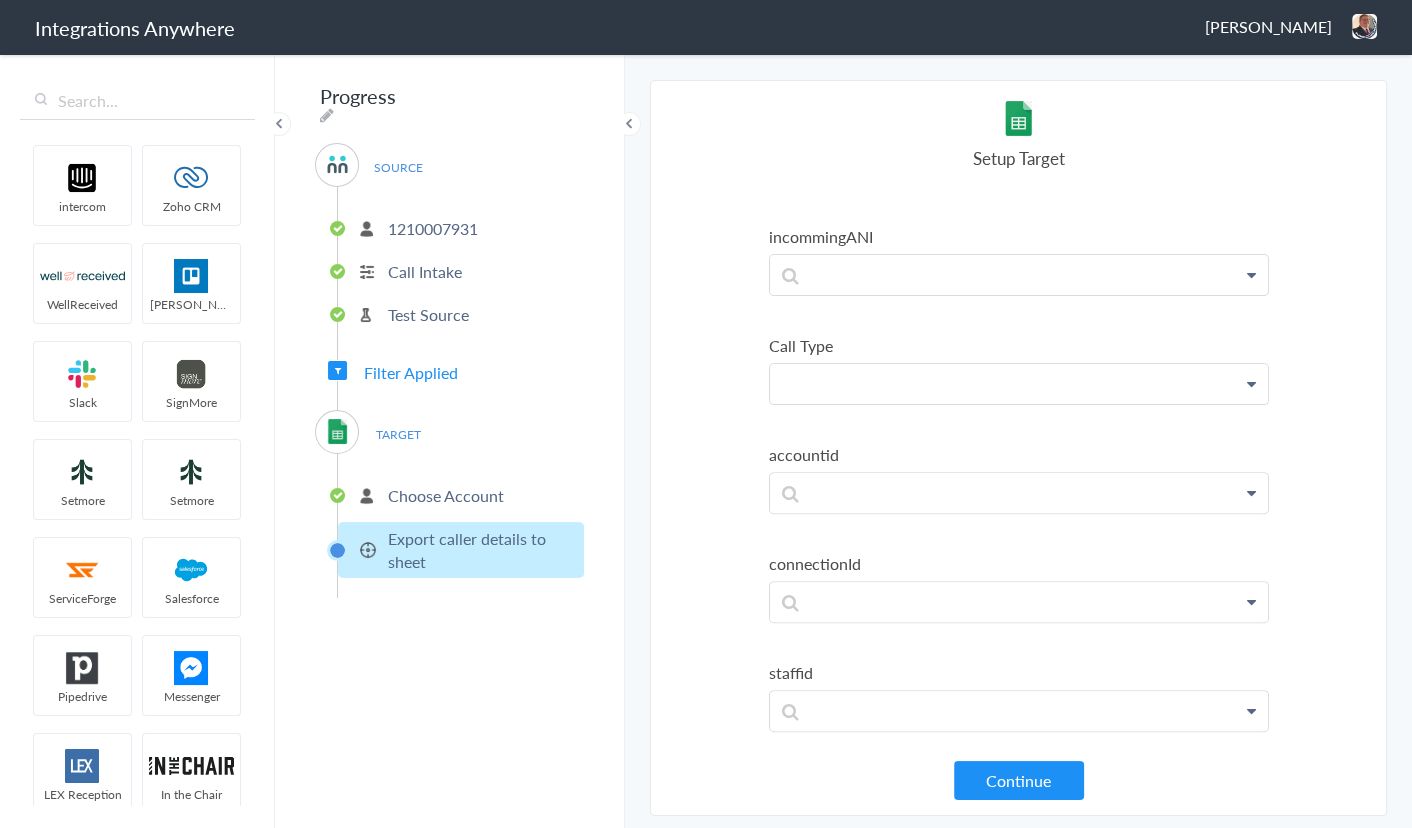 click at bounding box center [1019, -488] 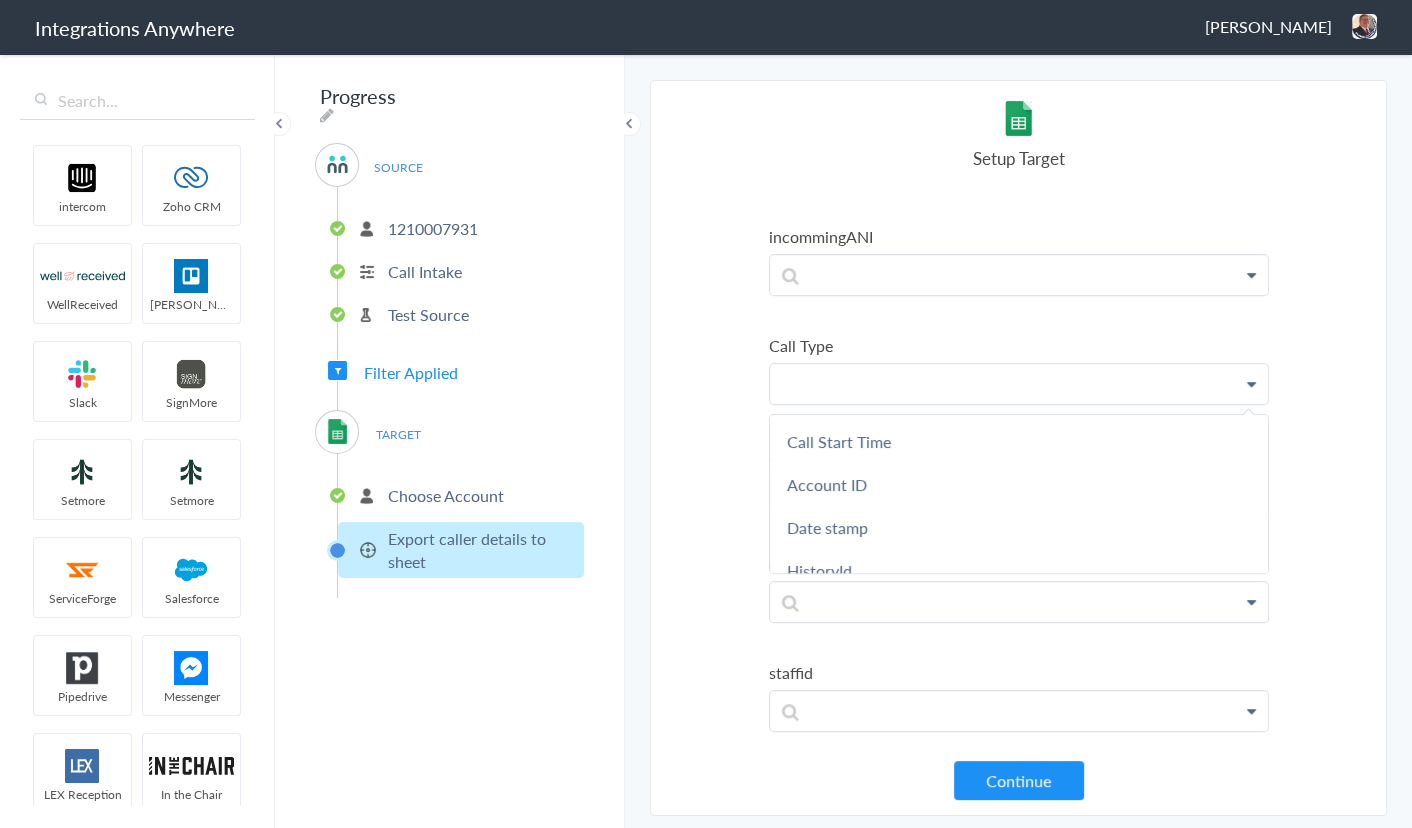 type 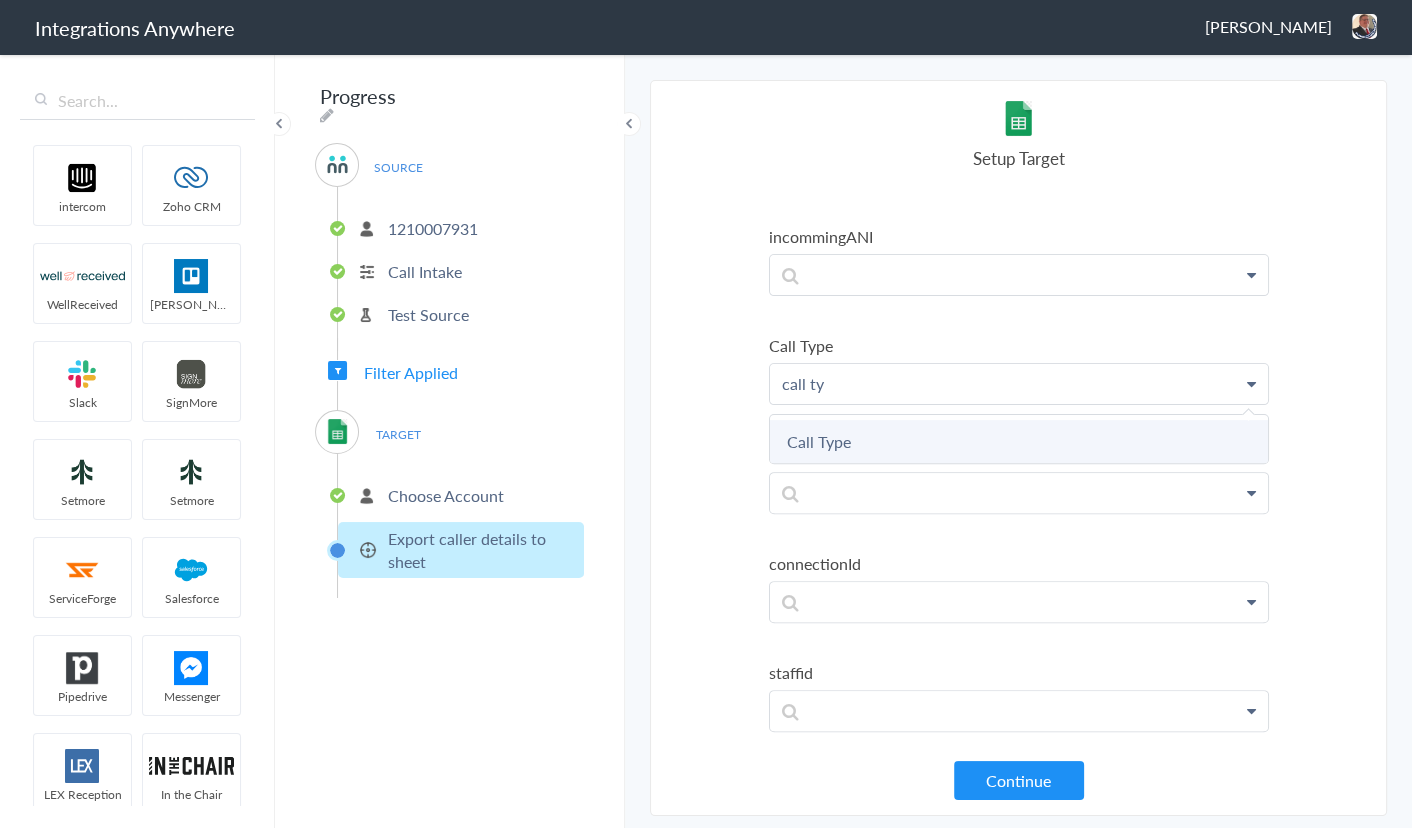 click on "Call Type" at bounding box center (0, 0) 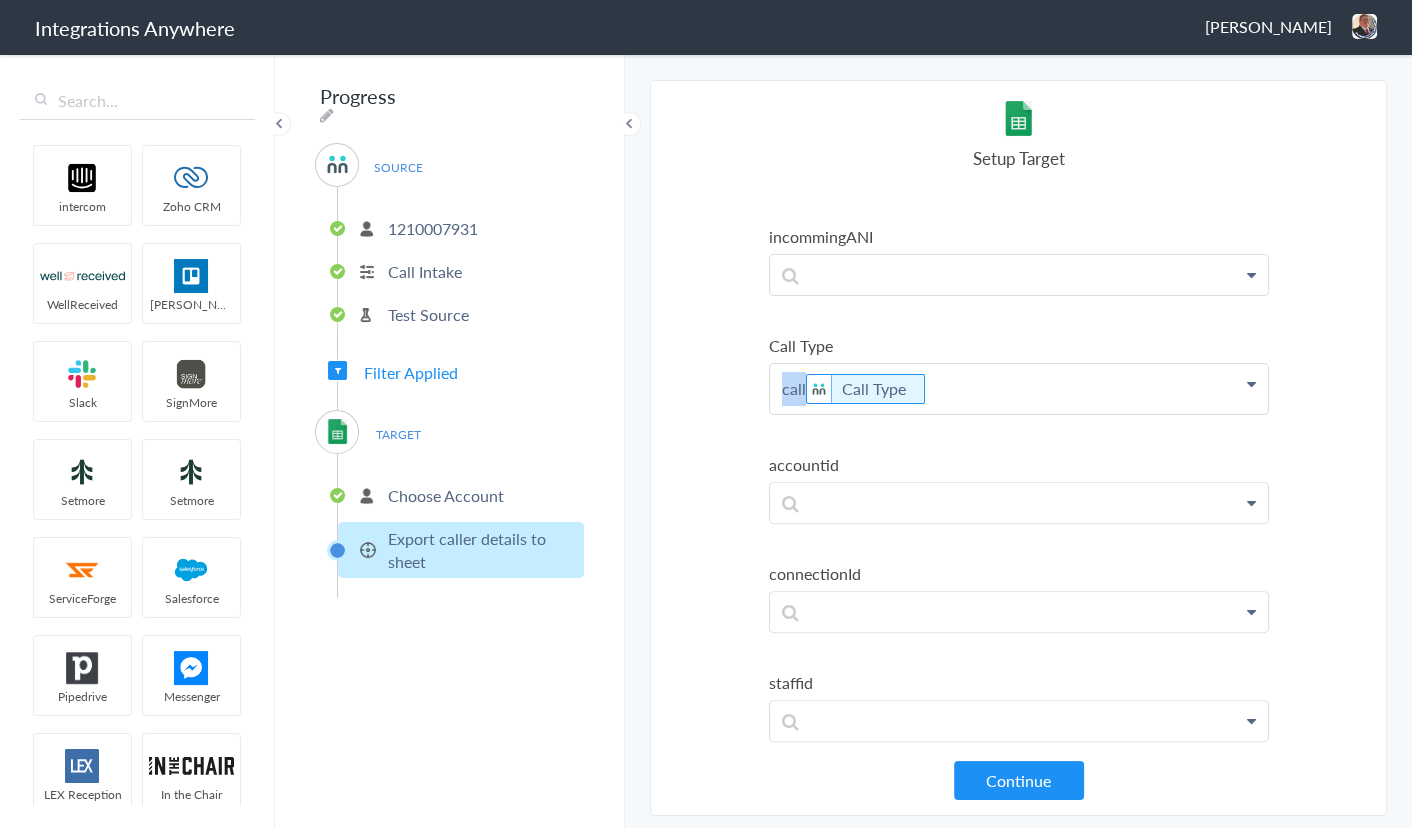 drag, startPoint x: 802, startPoint y: 385, endPoint x: 719, endPoint y: 379, distance: 83.21658 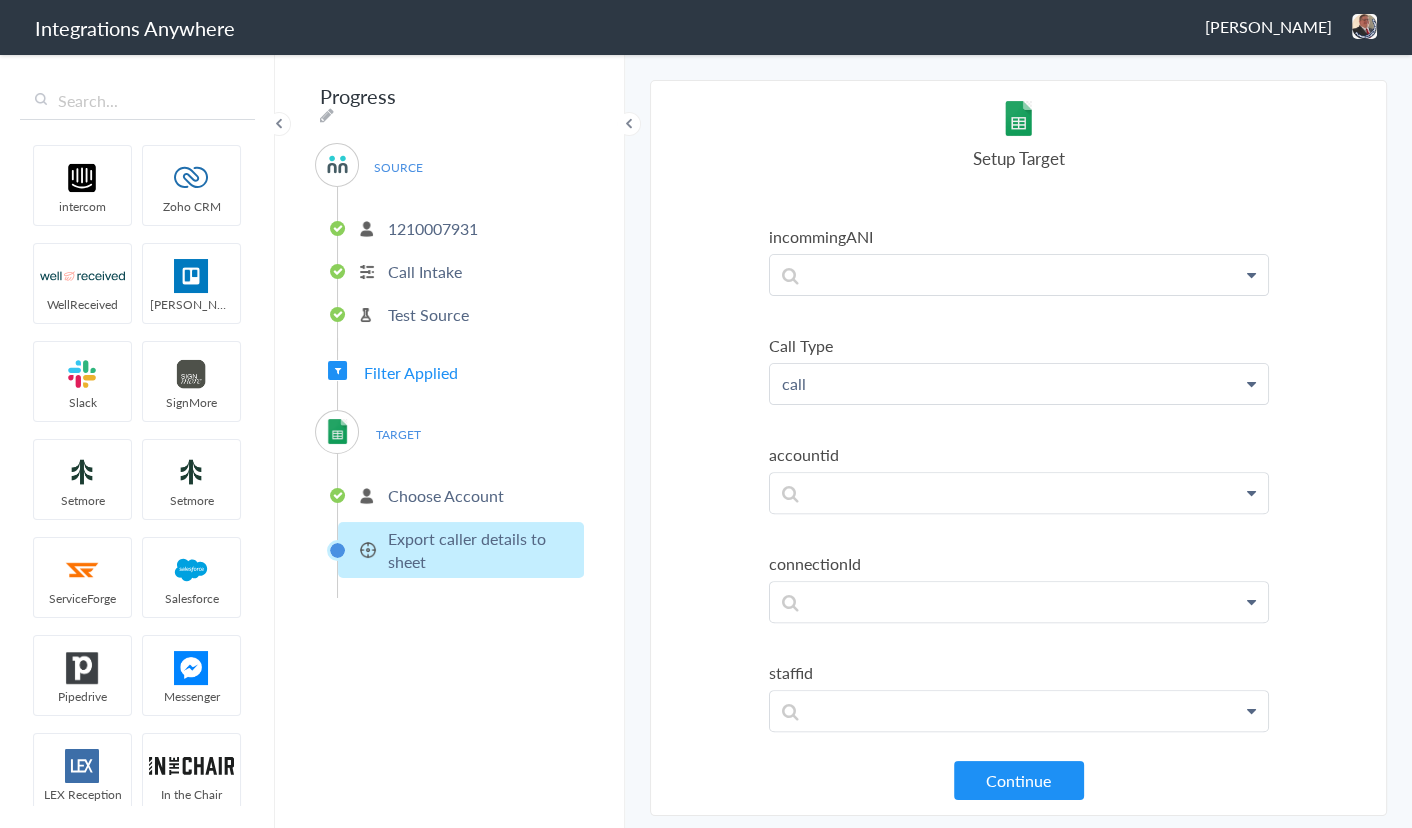drag, startPoint x: 854, startPoint y: 384, endPoint x: 714, endPoint y: 372, distance: 140.51335 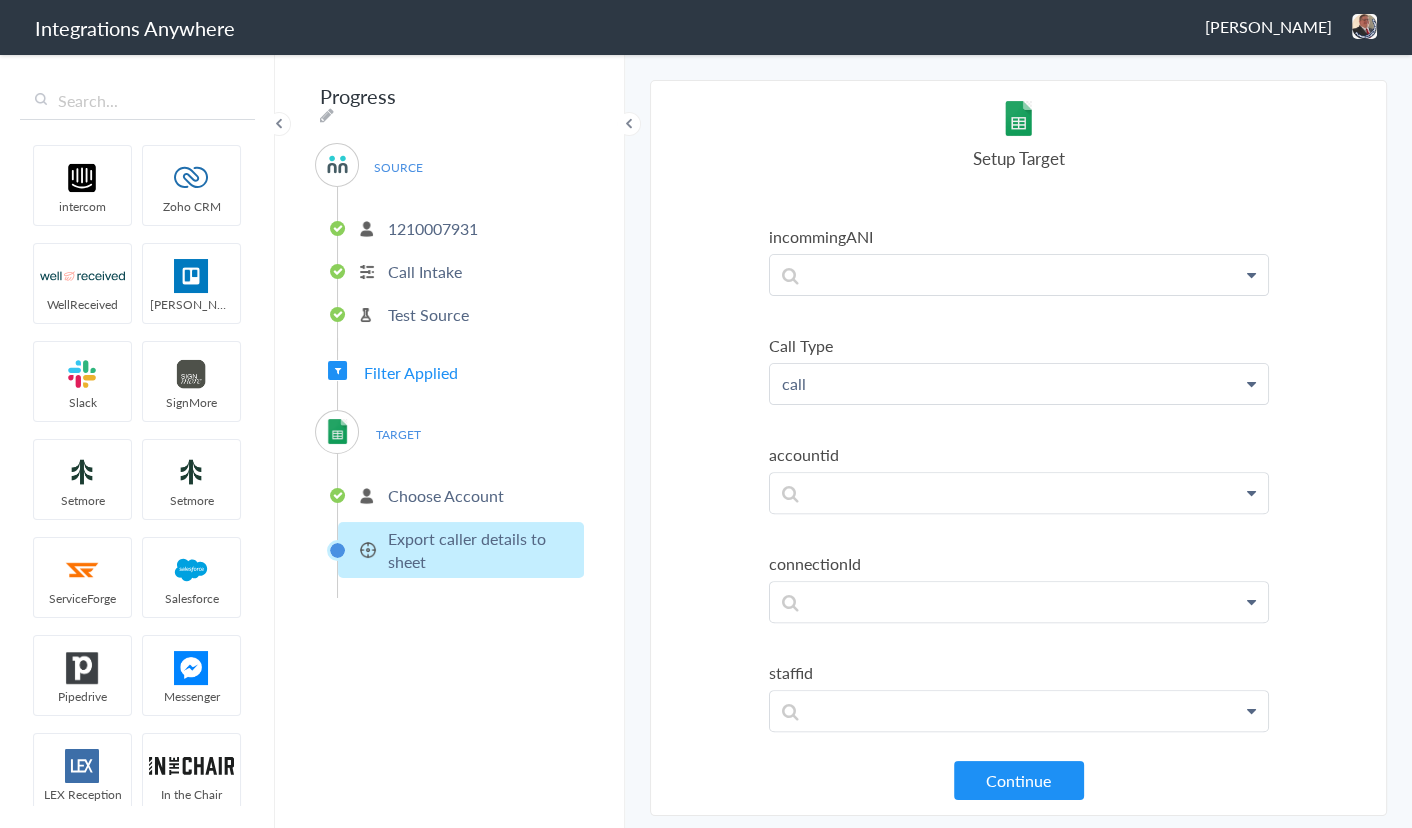 click on "Select  Account 1210007931       Rename   Delete   (a few seconds ago) 8333768860       Rename   Delete   (3 months ago) 8333763993       Rename   Delete   (3 months ago) 8333767780       Rename   Delete   (3 months ago) 9802384725       Rename   Delete   (3 months ago) 9102402198       Rename   Delete   (3 months ago) 1231236666       Rename   Delete   (6 months ago) 8664071599       Rename   Delete   (7 months ago) 8663018353       Rename   Delete   (a year ago) 7043269727       Rename   Delete   (a year ago) 1210006630       Rename   Delete   (a year ago) 8153237283       Rename   Delete   (a year ago) 1210006592       Rename   Delete   (a year ago) 8032449944       Rename   Delete   (a year ago) 1231234444       Rename   Delete   (a year ago) 1210006531       Rename   Delete   (a year ago) 2525407036       Rename   Delete   (a year ago) 1210006508       Rename   Delete   (a year ago) 3366856487       Rename   Delete   (a year ago) 2163678312       Rename   Delete   (a year ago) 1210006507" at bounding box center [1018, 448] 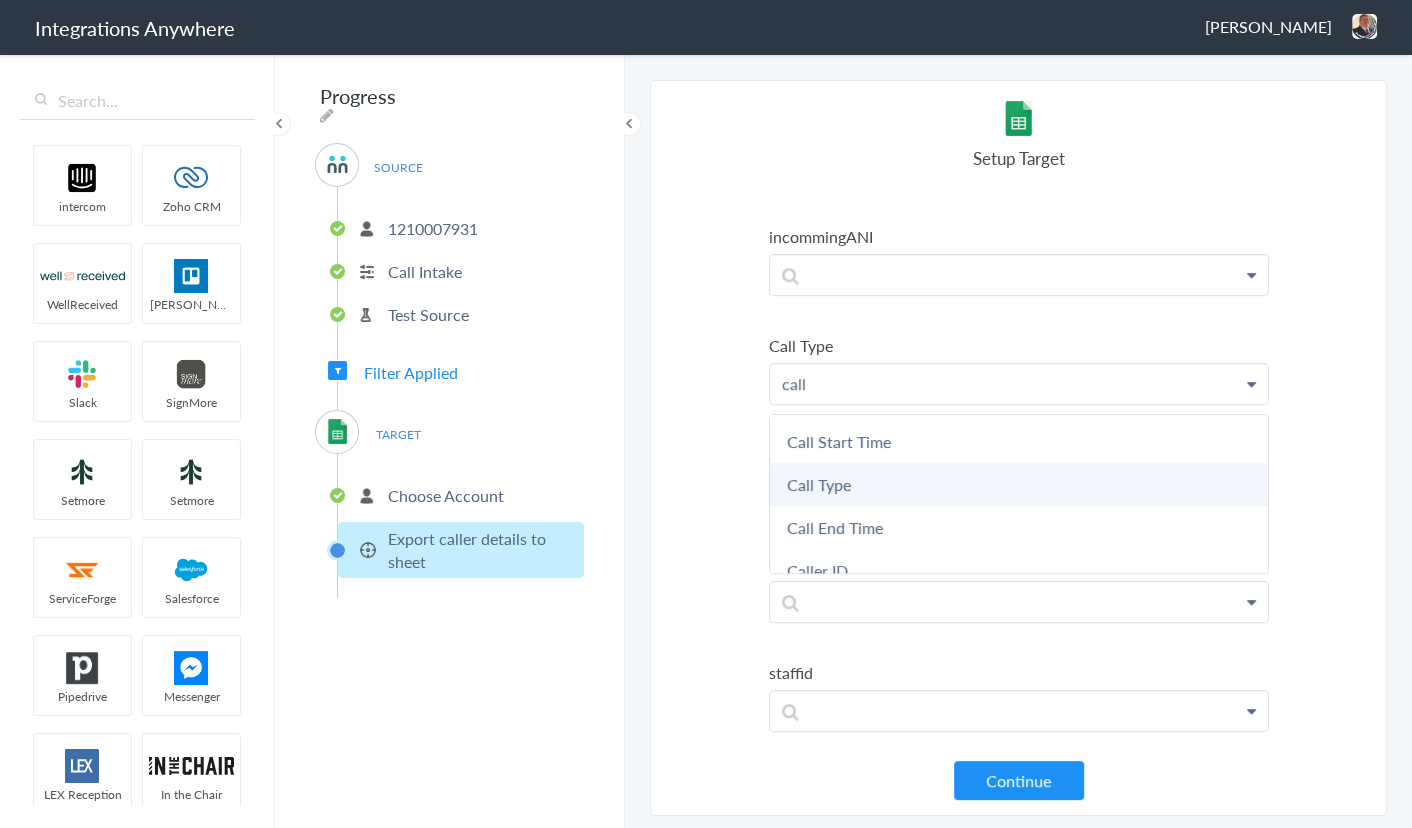 click on "Call Type" at bounding box center (0, 0) 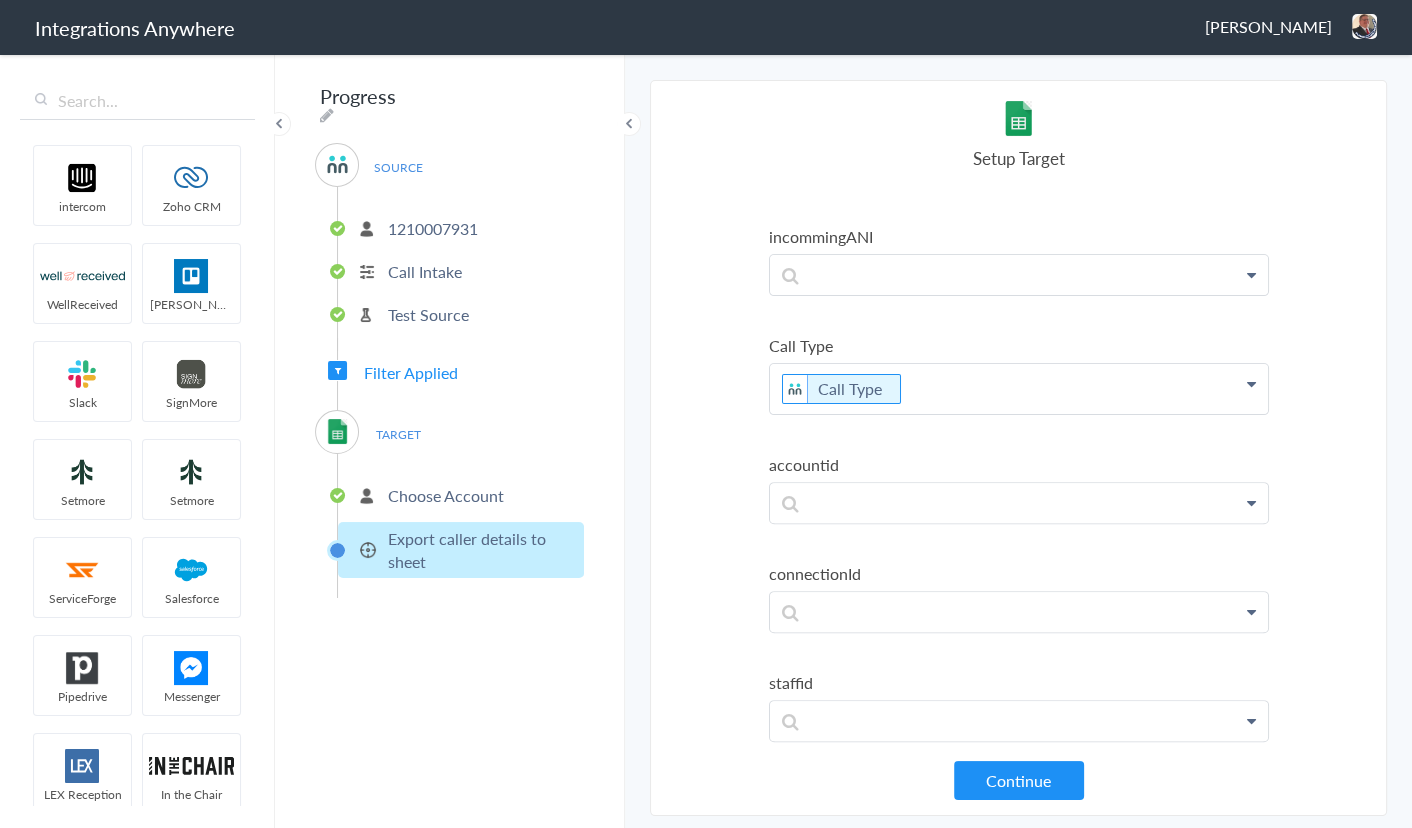 click on "Select  Account 1210007931       Rename   Delete   (a few seconds ago) 8333768860       Rename   Delete   (3 months ago) 8333763993       Rename   Delete   (3 months ago) 8333767780       Rename   Delete   (3 months ago) 9802384725       Rename   Delete   (3 months ago) 9102402198       Rename   Delete   (3 months ago) 1231236666       Rename   Delete   (6 months ago) 8664071599       Rename   Delete   (7 months ago) 8663018353       Rename   Delete   (a year ago) 7043269727       Rename   Delete   (a year ago) 1210006630       Rename   Delete   (a year ago) 8153237283       Rename   Delete   (a year ago) 1210006592       Rename   Delete   (a year ago) 8032449944       Rename   Delete   (a year ago) 1231234444       Rename   Delete   (a year ago) 1210006531       Rename   Delete   (a year ago) 2525407036       Rename   Delete   (a year ago) 1210006508       Rename   Delete   (a year ago) 3366856487       Rename   Delete   (a year ago) 2163678312       Rename   Delete   (a year ago) 1210006507" at bounding box center [1018, 448] 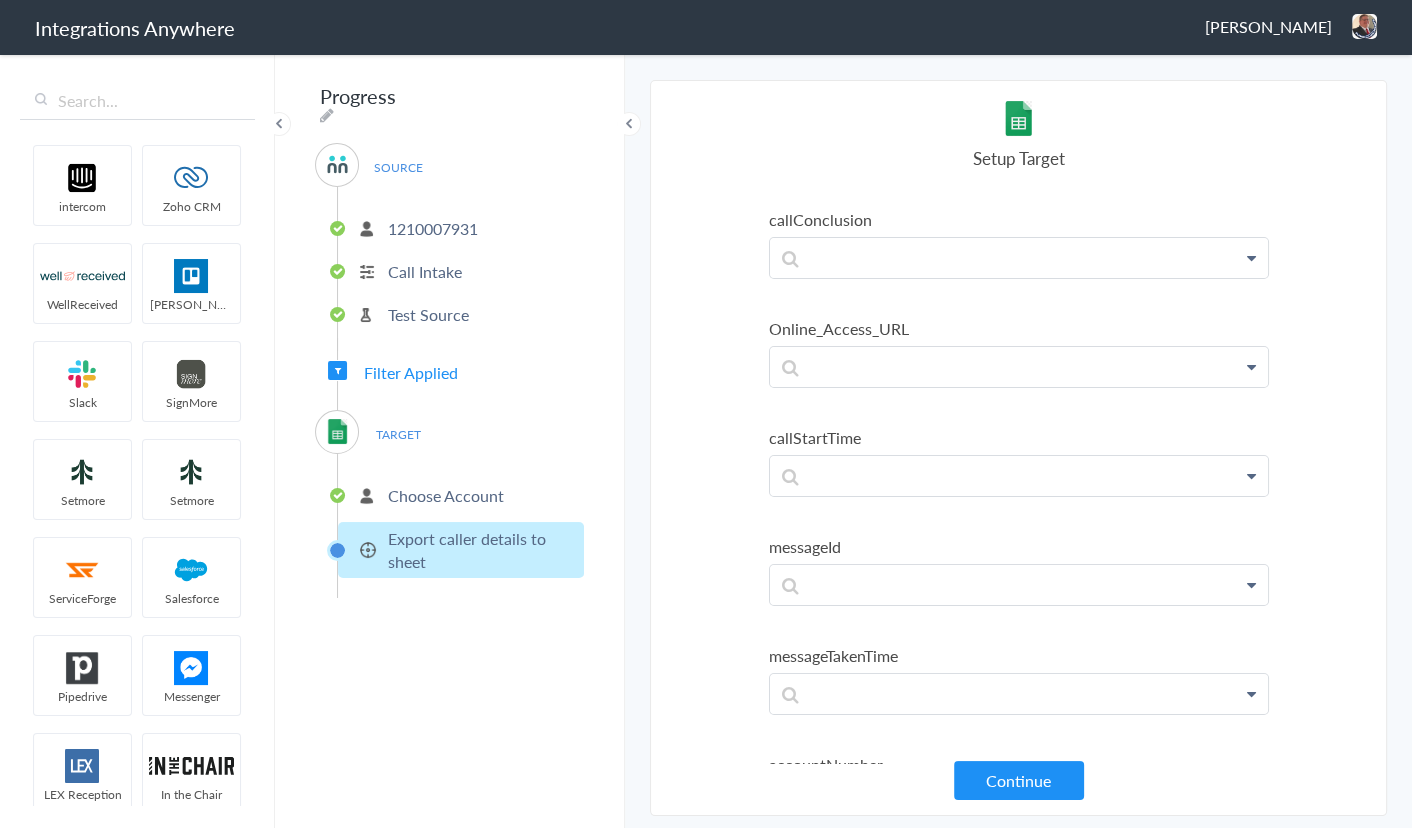 scroll, scrollTop: 0, scrollLeft: 0, axis: both 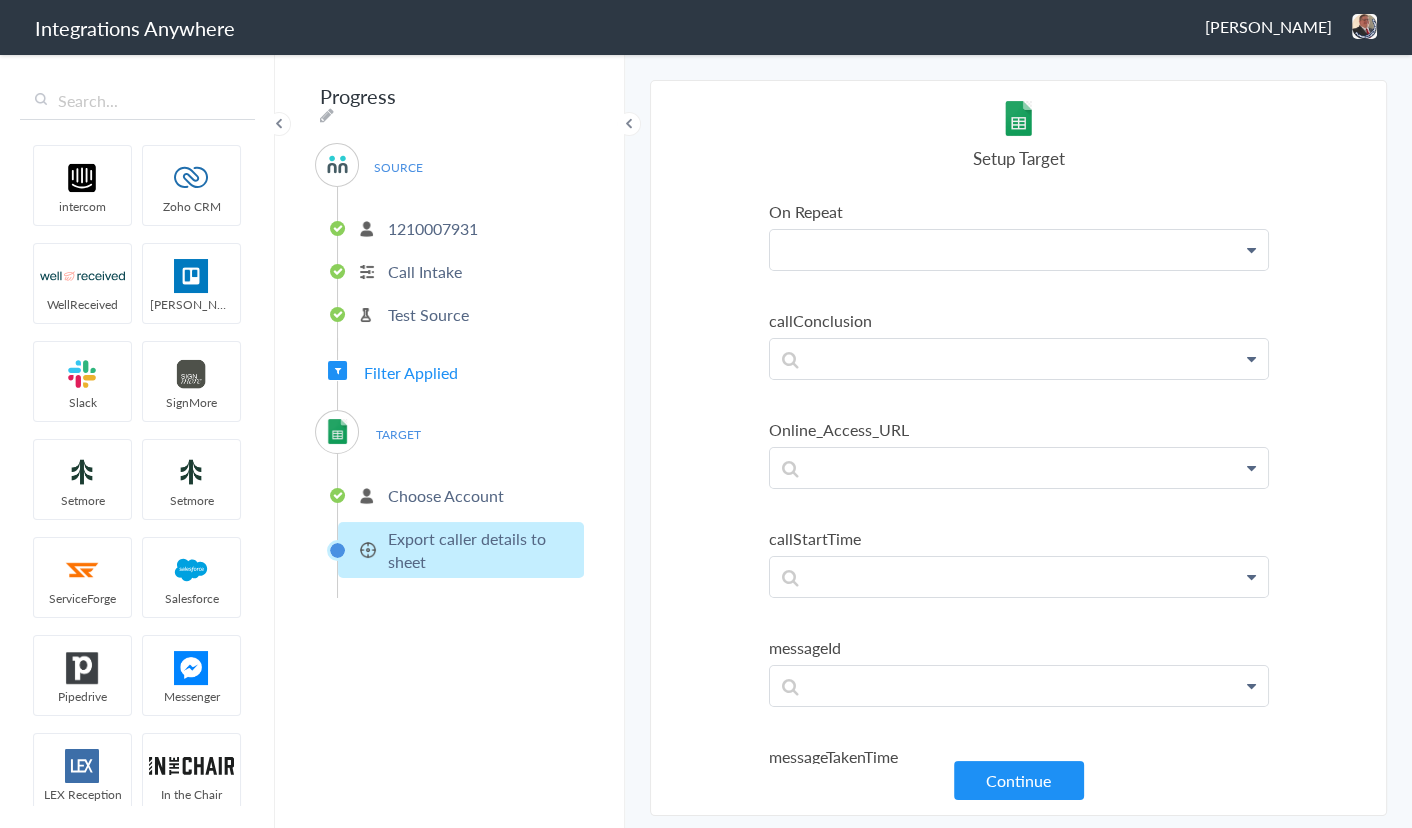 click at bounding box center [1019, 250] 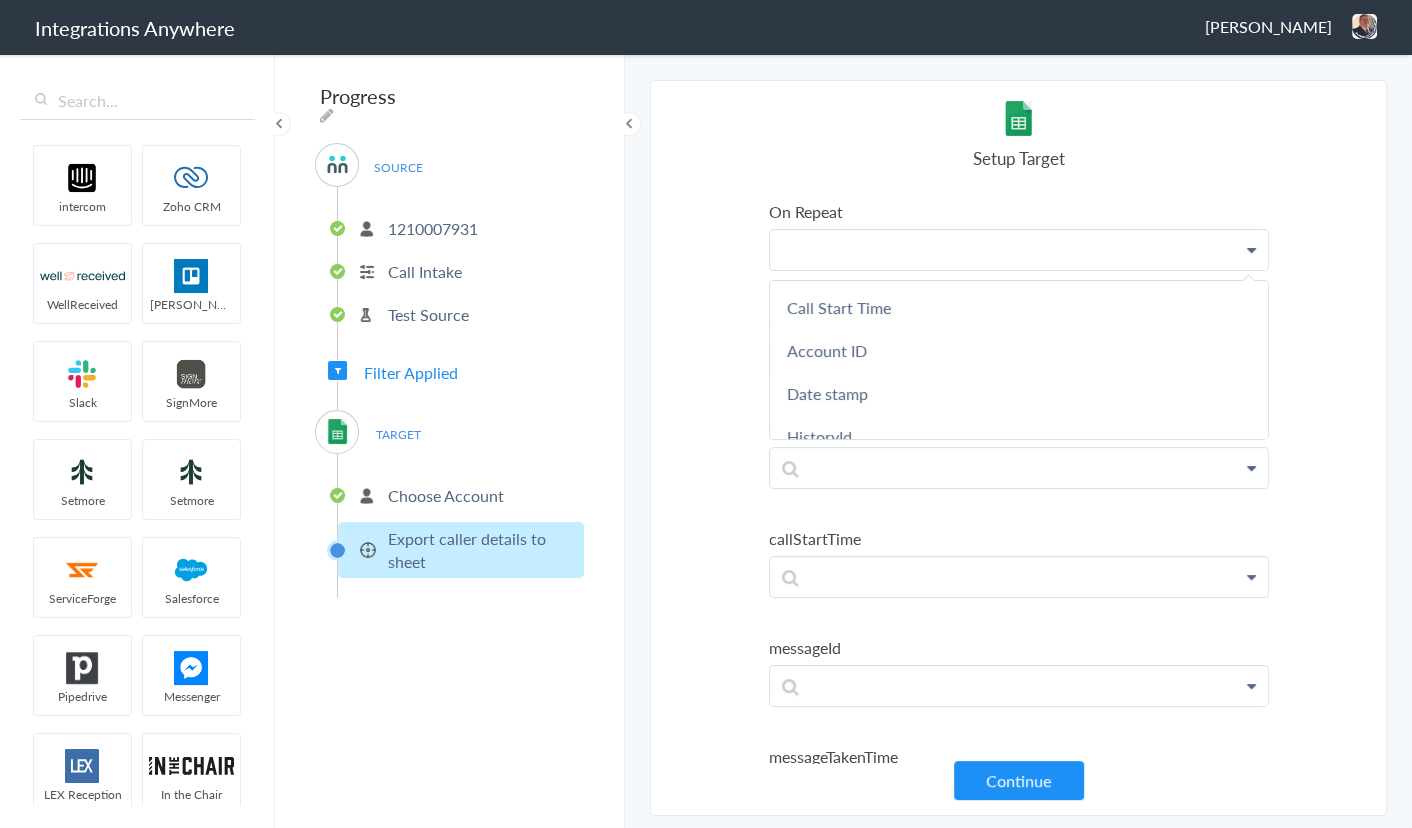 type 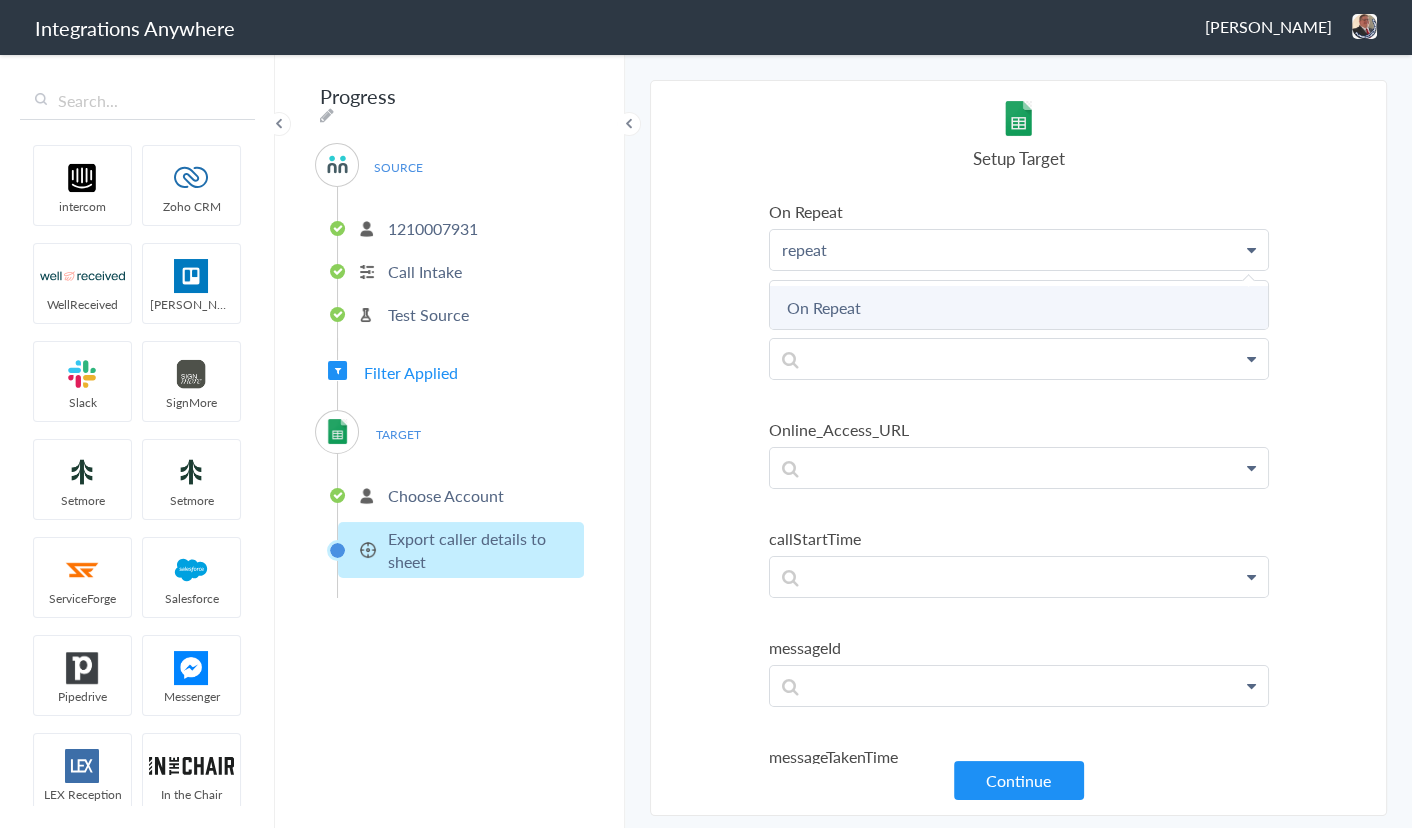 click on "On Repeat" at bounding box center [1019, 307] 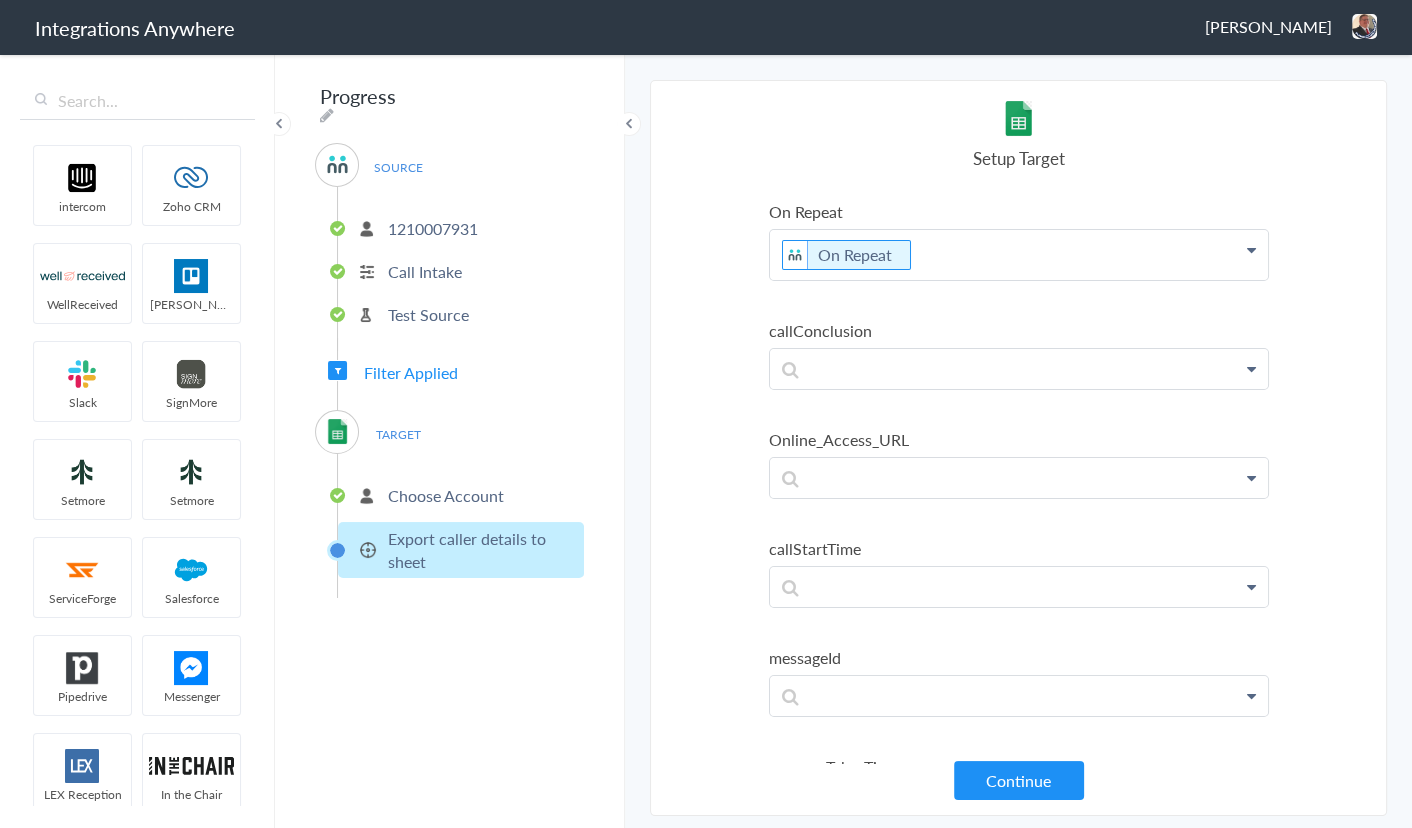 click on "Select  Account 1210007931       Rename   Delete   (a few seconds ago) 8333768860       Rename   Delete   (3 months ago) 8333763993       Rename   Delete   (3 months ago) 8333767780       Rename   Delete   (3 months ago) 9802384725       Rename   Delete   (3 months ago) 9102402198       Rename   Delete   (3 months ago) 1231236666       Rename   Delete   (6 months ago) 8664071599       Rename   Delete   (7 months ago) 8663018353       Rename   Delete   (a year ago) 7043269727       Rename   Delete   (a year ago) 1210006630       Rename   Delete   (a year ago) 8153237283       Rename   Delete   (a year ago) 1210006592       Rename   Delete   (a year ago) 8032449944       Rename   Delete   (a year ago) 1231234444       Rename   Delete   (a year ago) 1210006531       Rename   Delete   (a year ago) 2525407036       Rename   Delete   (a year ago) 1210006508       Rename   Delete   (a year ago) 3366856487       Rename   Delete   (a year ago) 2163678312       Rename   Delete   (a year ago) 1210006507" at bounding box center [1018, 448] 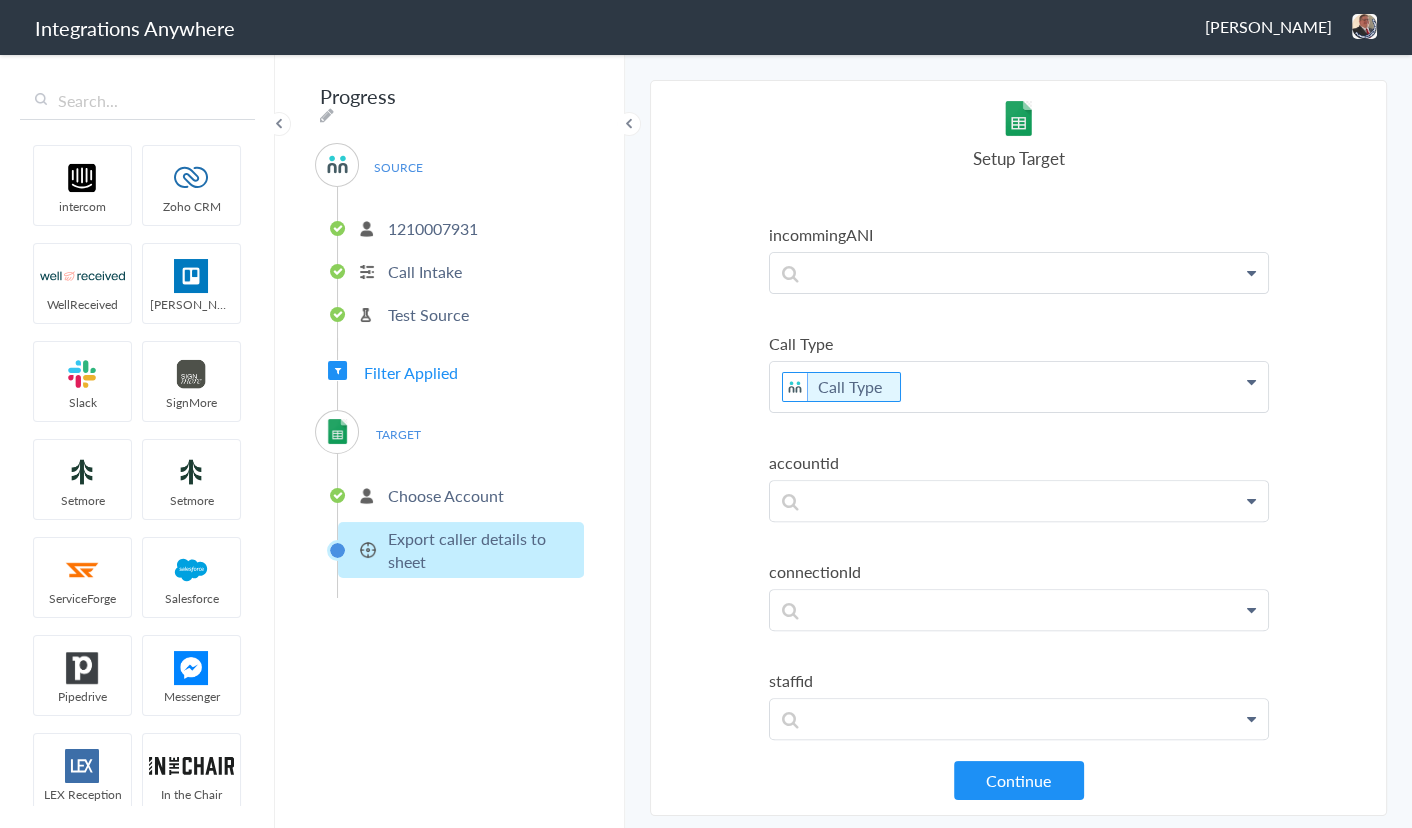 scroll, scrollTop: 757, scrollLeft: 0, axis: vertical 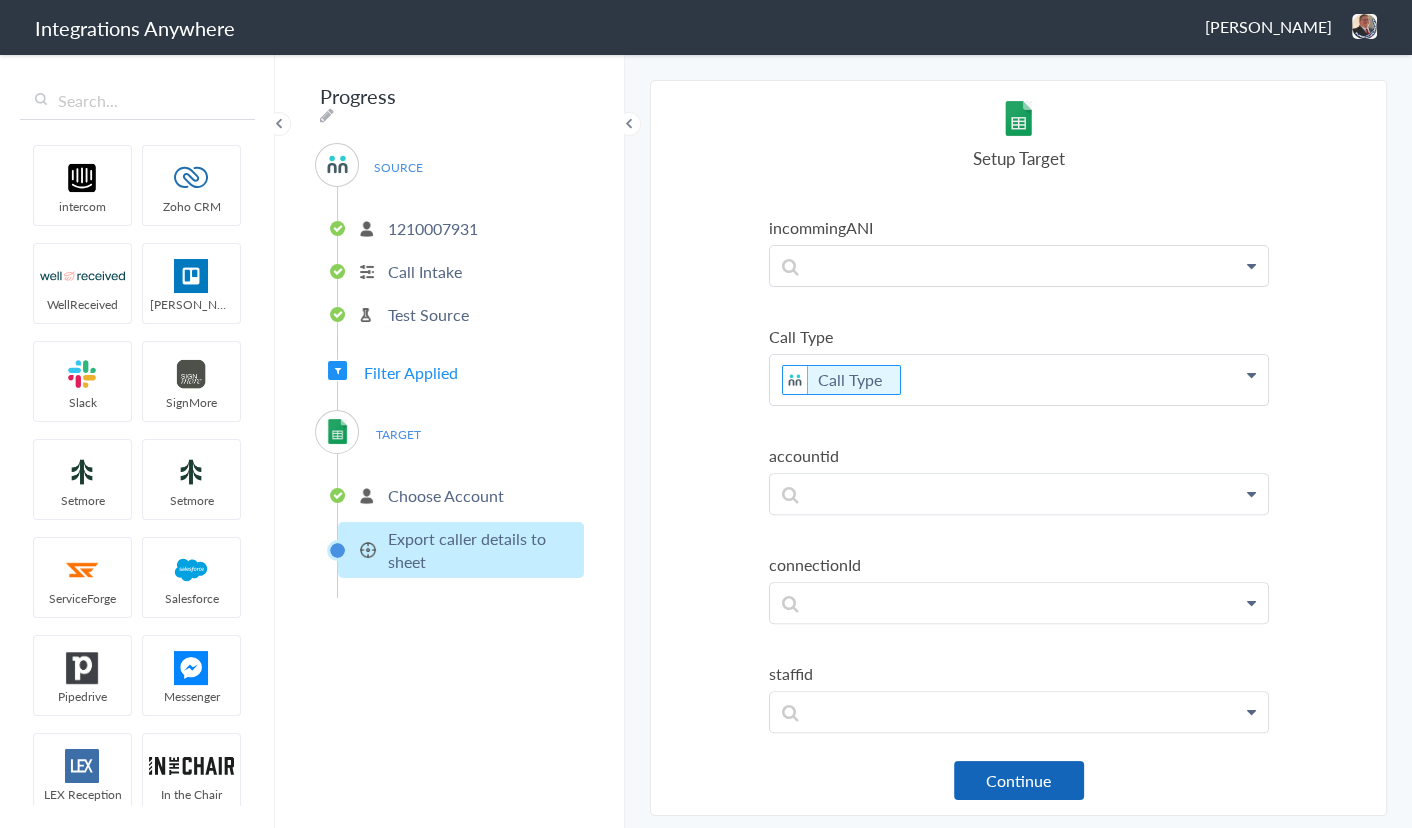 click on "Continue" at bounding box center [1019, 780] 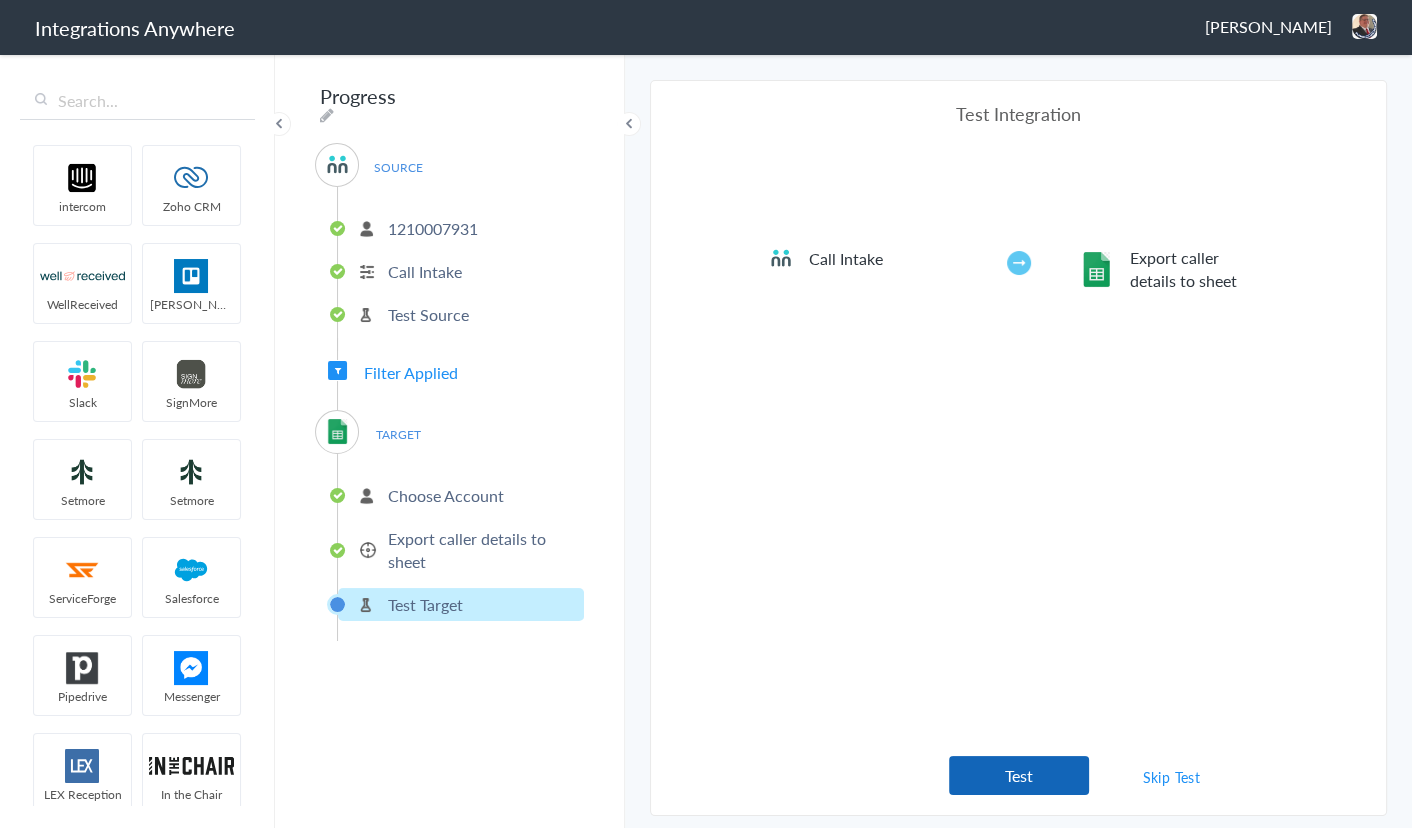 click on "Test" at bounding box center [1019, 775] 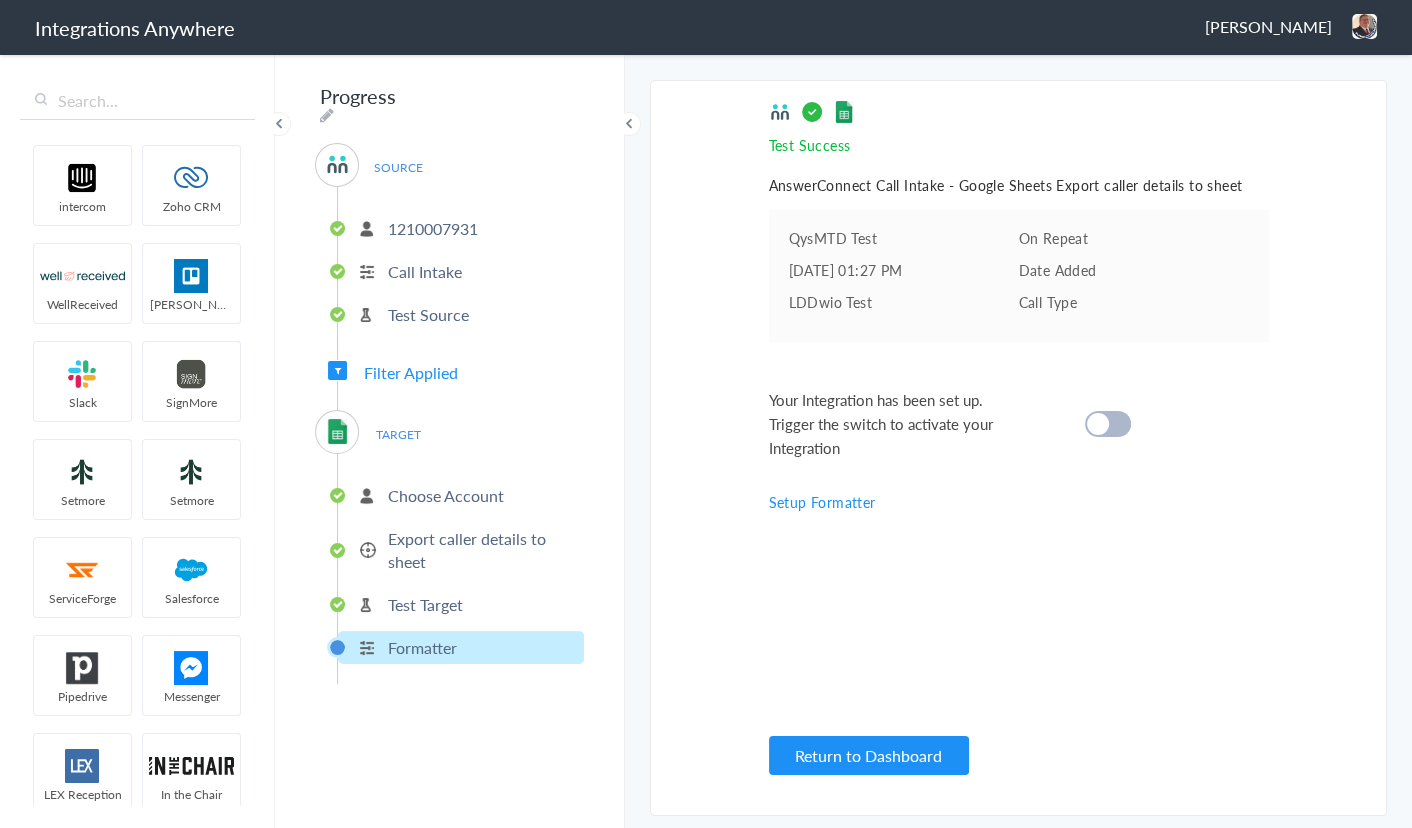 click at bounding box center (1098, 424) 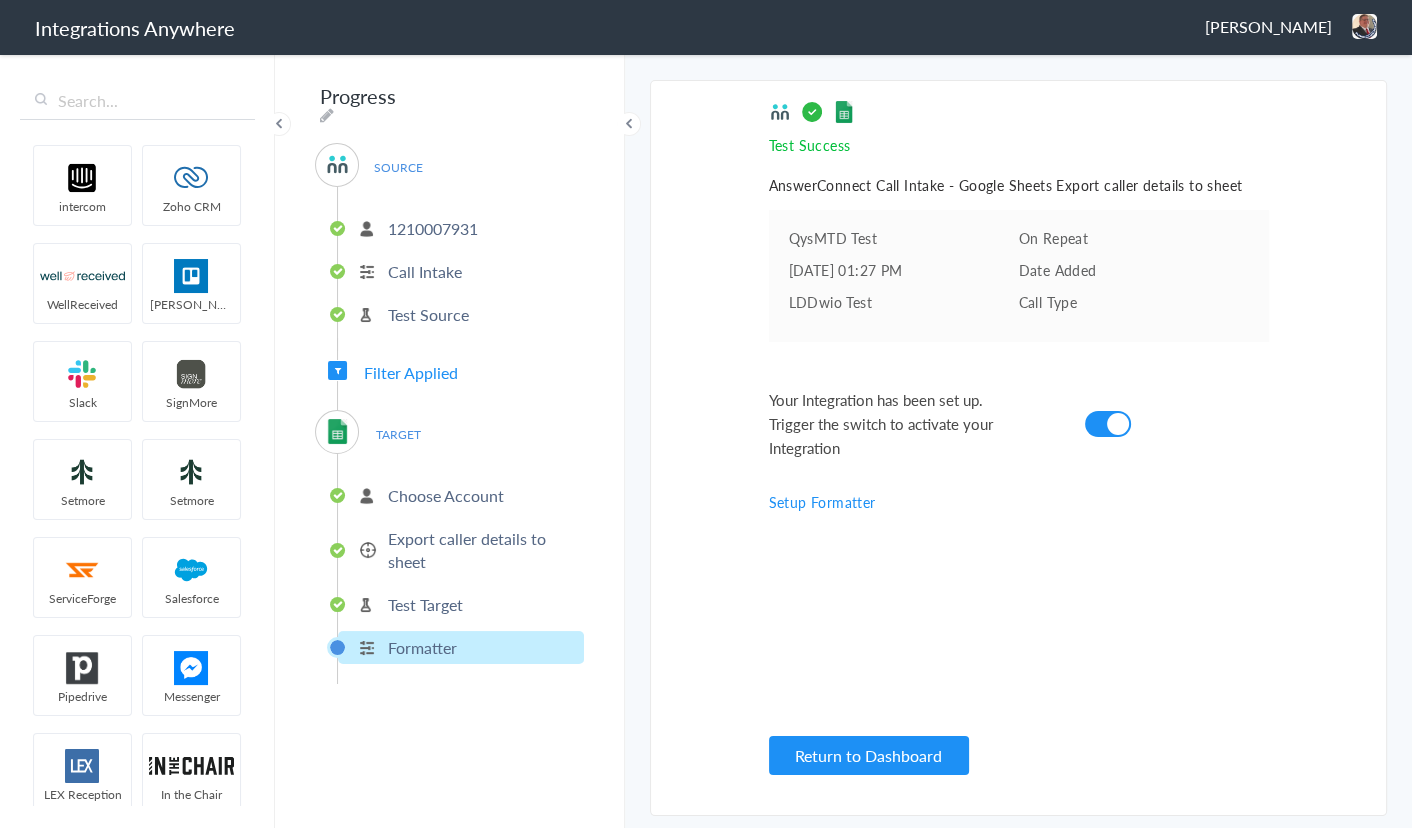 drag, startPoint x: 570, startPoint y: 95, endPoint x: 552, endPoint y: 95, distance: 18 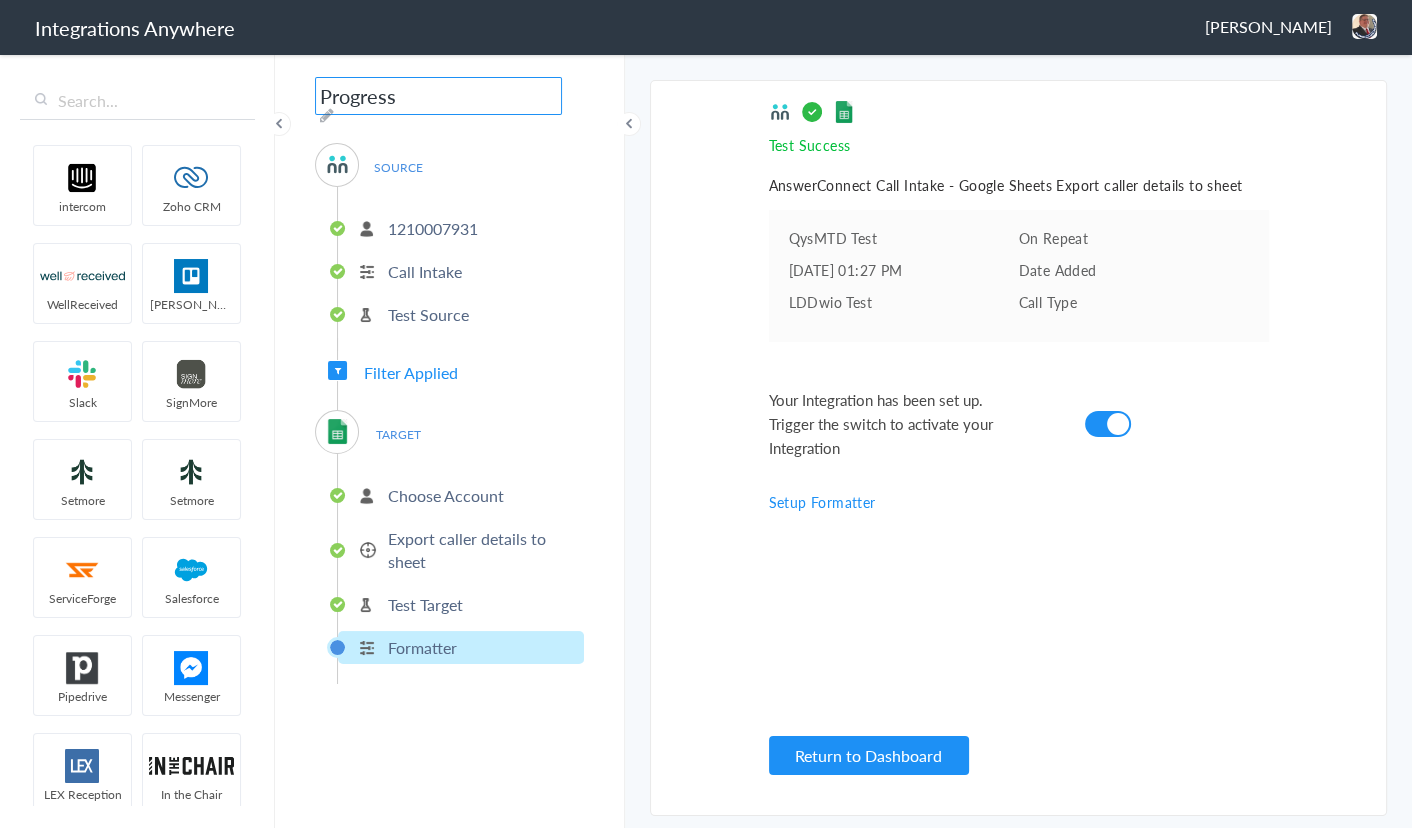 drag, startPoint x: 446, startPoint y: 95, endPoint x: 230, endPoint y: 95, distance: 216 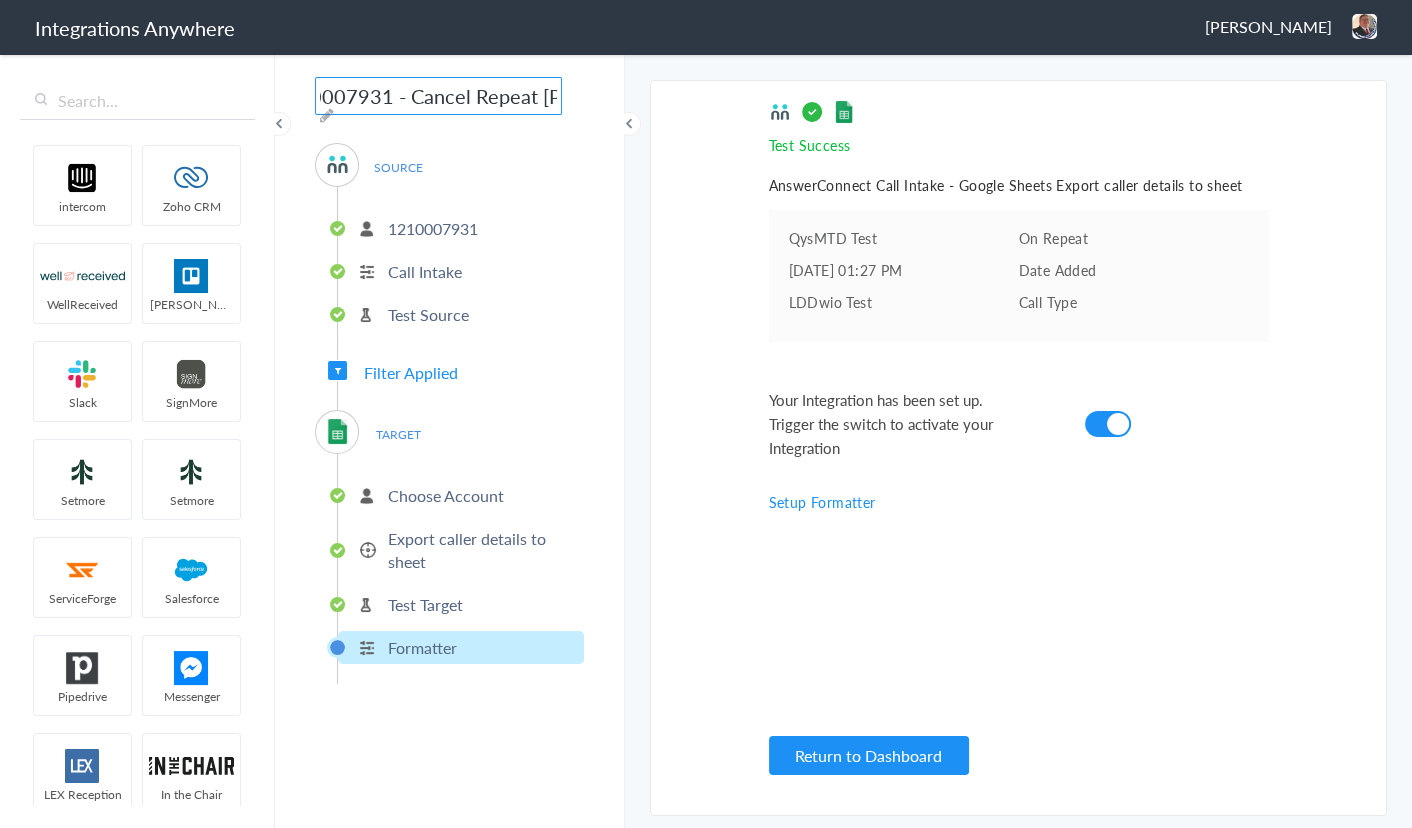scroll, scrollTop: 0, scrollLeft: 70, axis: horizontal 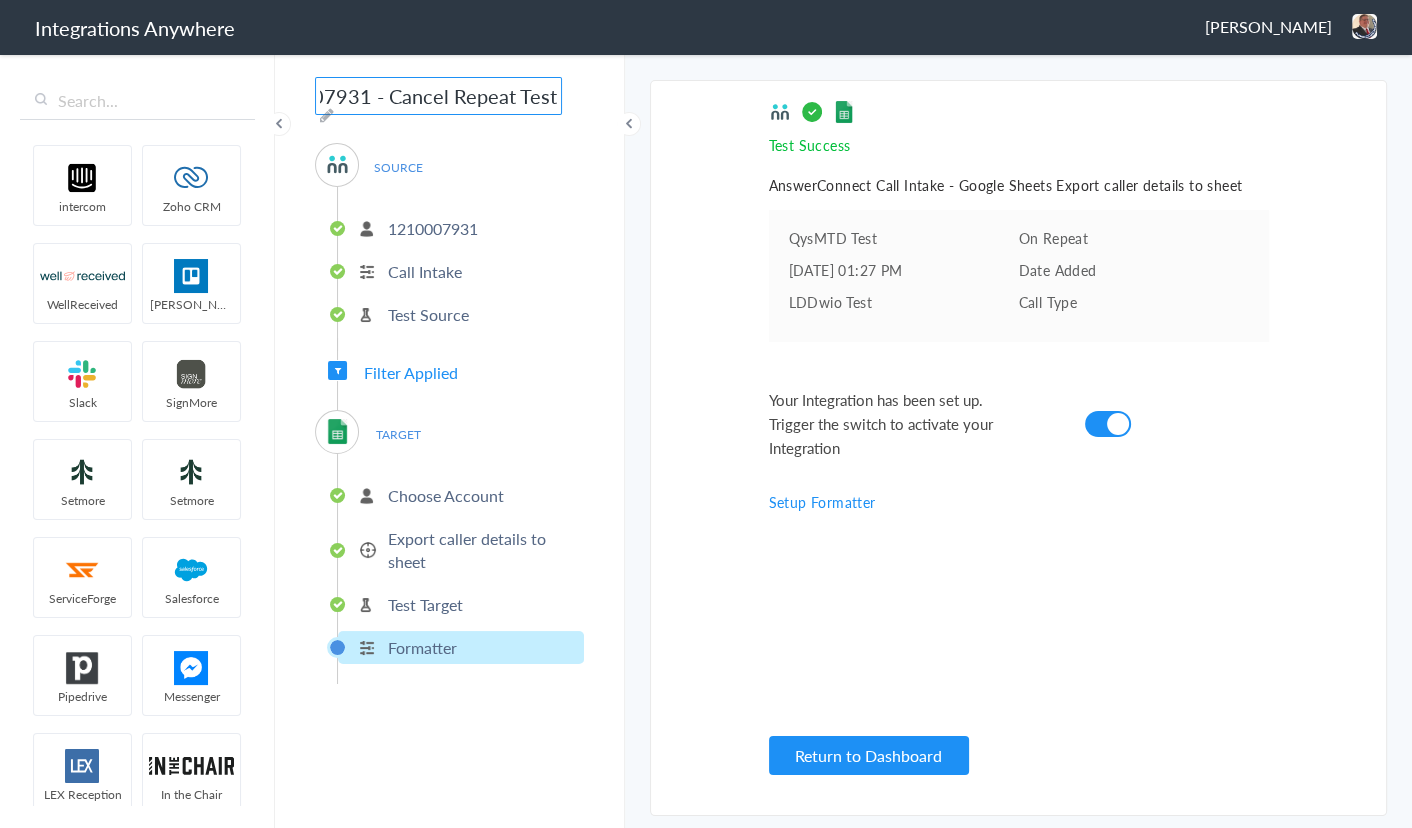 type on "1210007931 - Cancel Repeat Test" 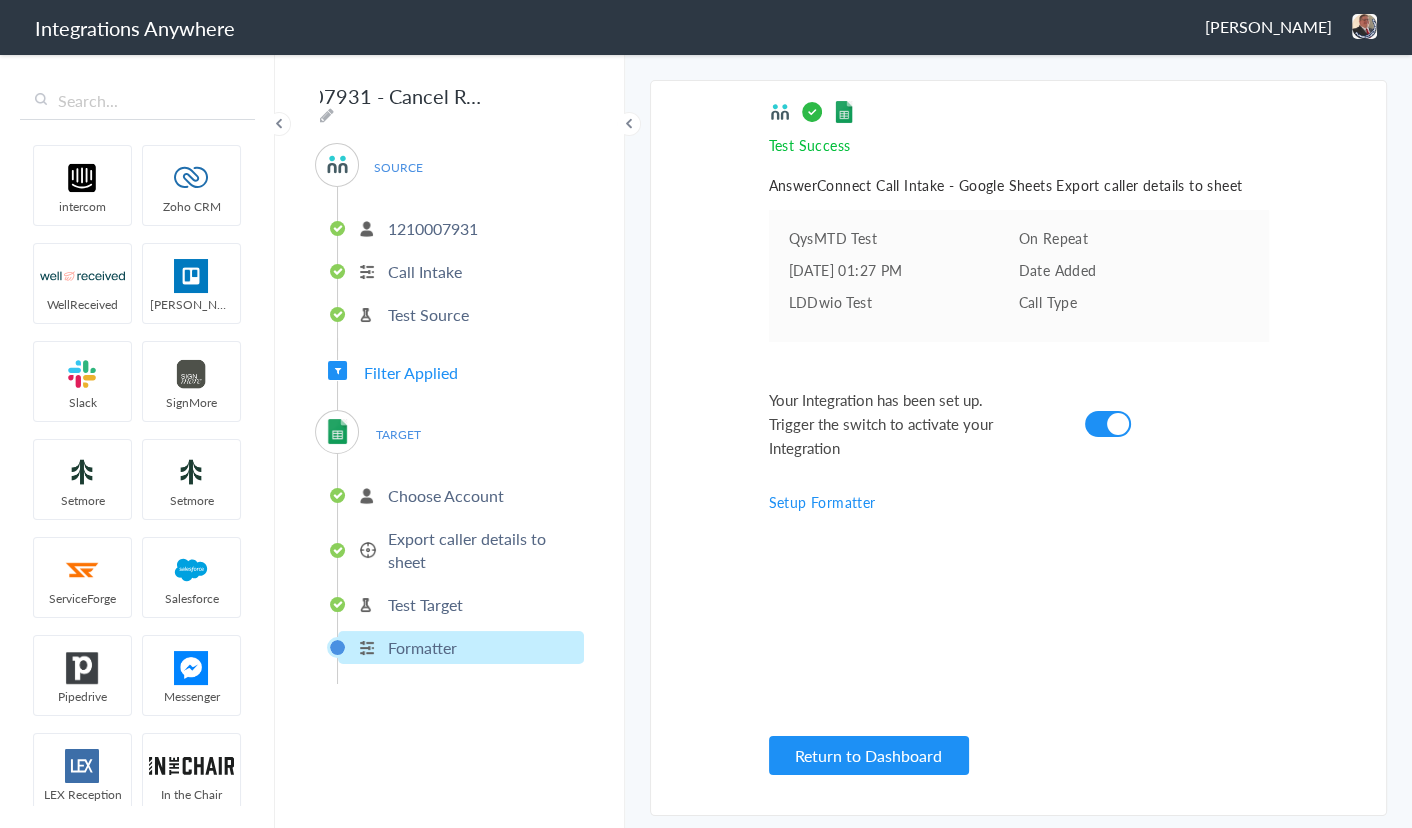 scroll, scrollTop: 0, scrollLeft: 0, axis: both 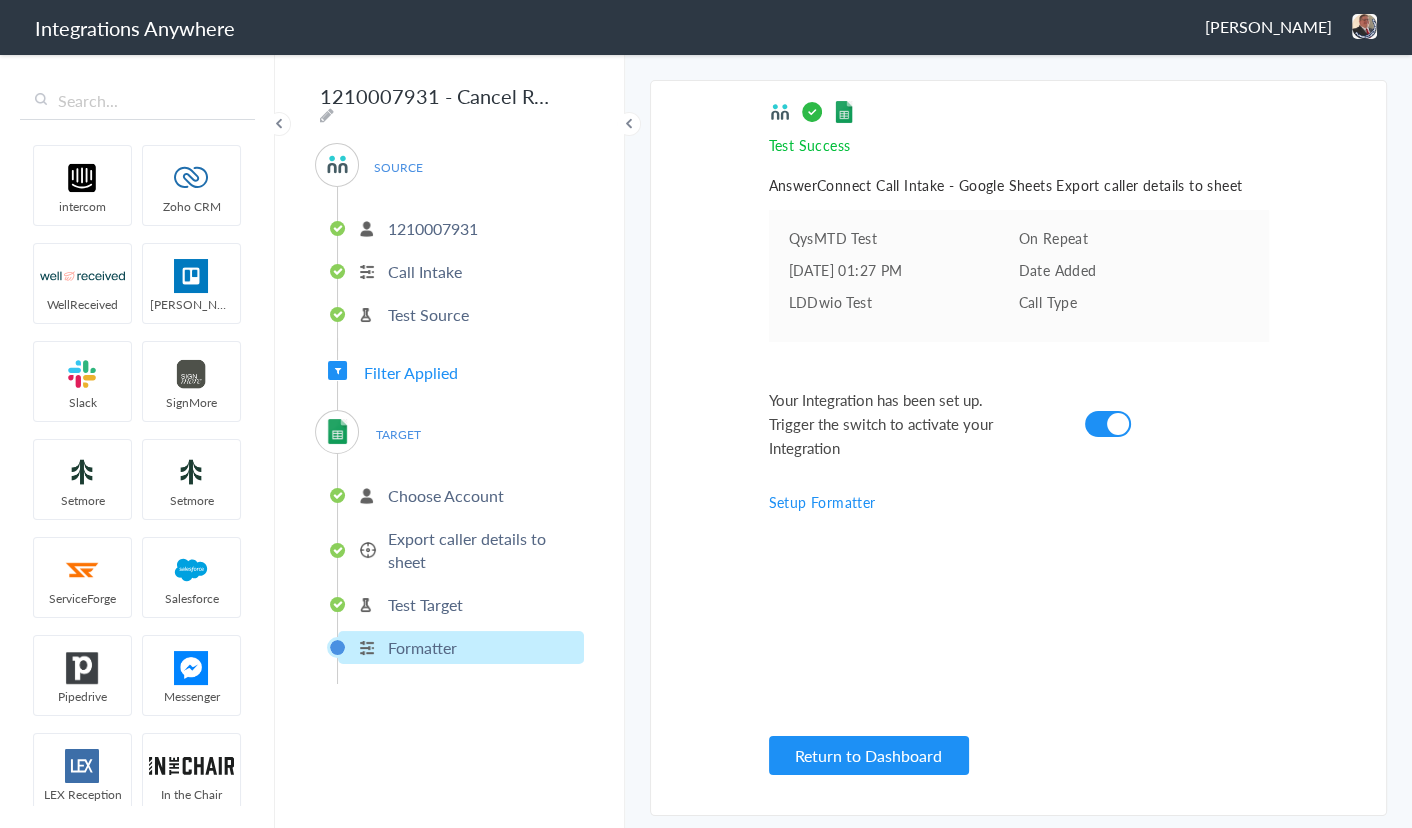 click on "Test Success   Invalid data for email AnswerConnect Call Intake - Google Sheets Export caller details to sheet   QysMTD Test On Repeat   07/08/2025 01:27 PM Date Added   LDDwio Test Call Type Show more Your Integration has been set up. Trigger the switch to activate your Integration Setup Formatter Return to Dashboard" at bounding box center (1019, 448) 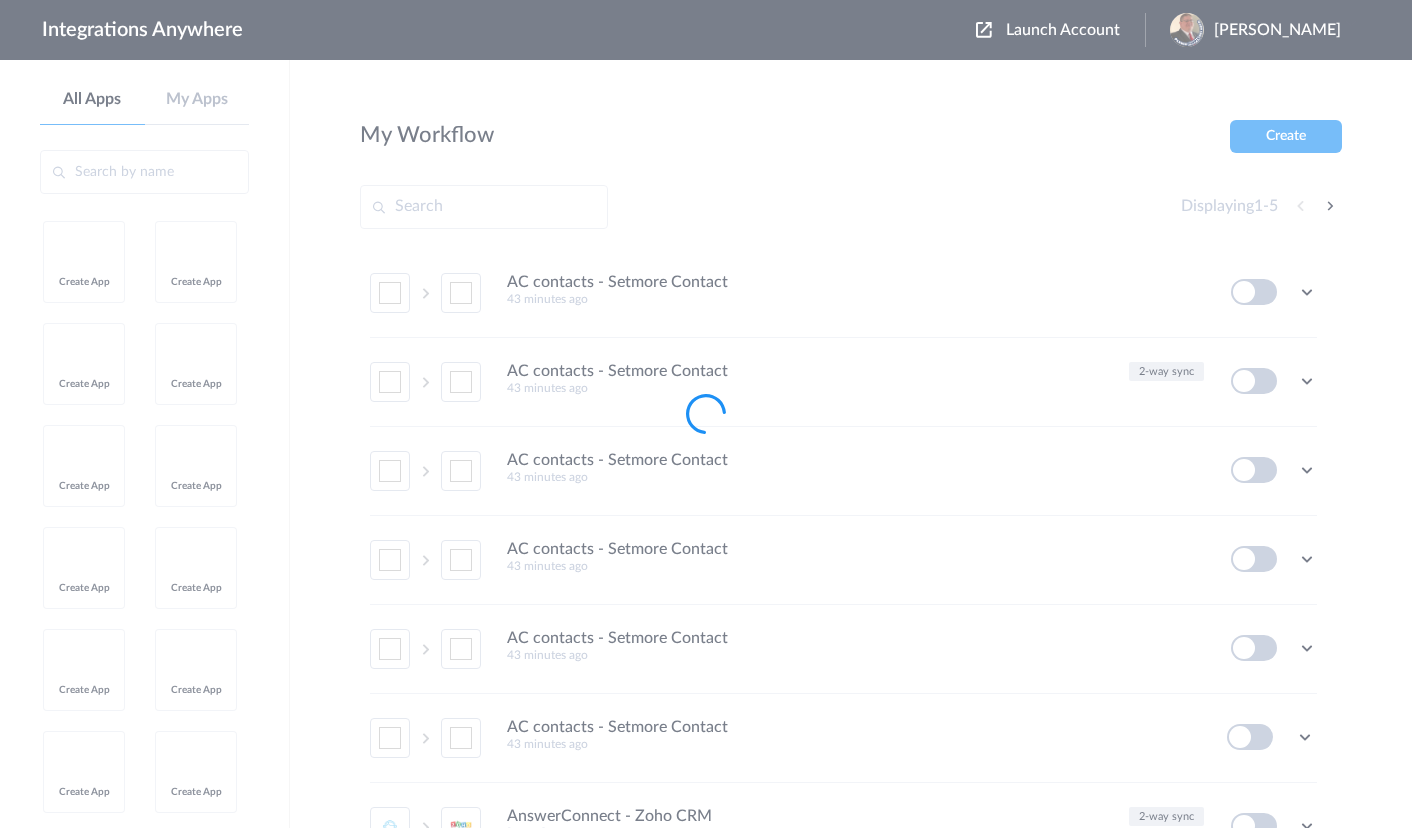 scroll, scrollTop: 0, scrollLeft: 0, axis: both 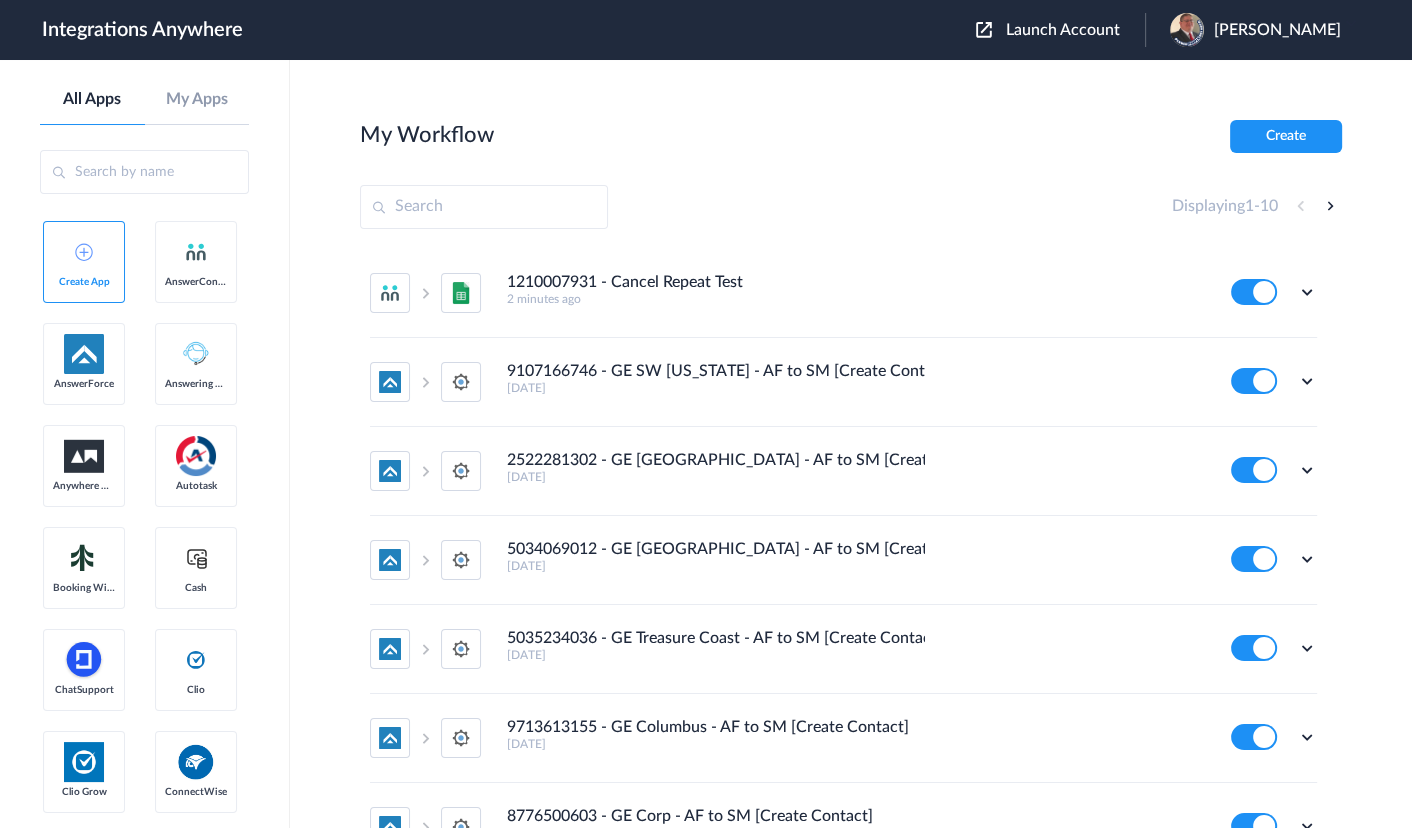 click on "Displaying  1  -  10" at bounding box center [851, 207] 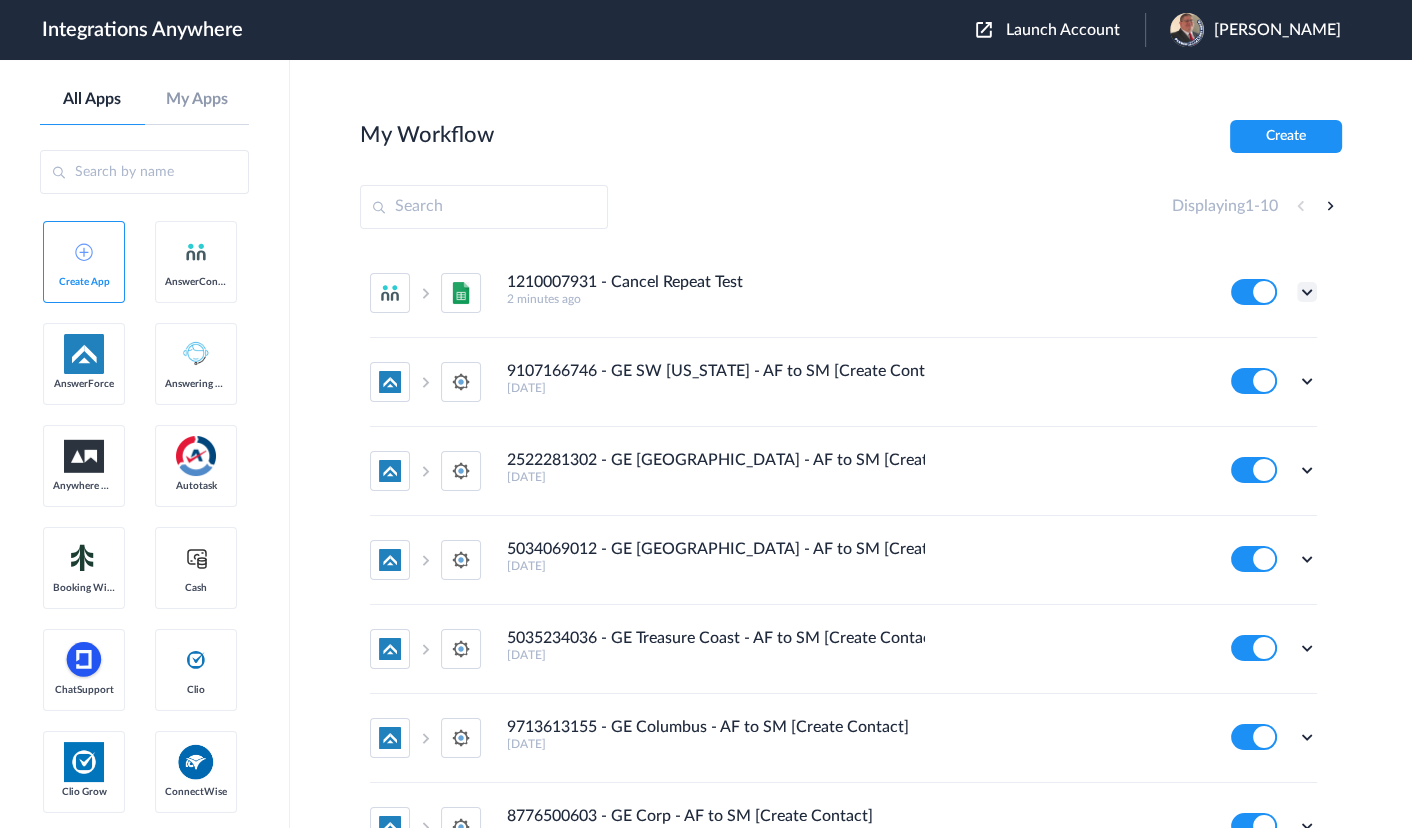 click at bounding box center [1307, 292] 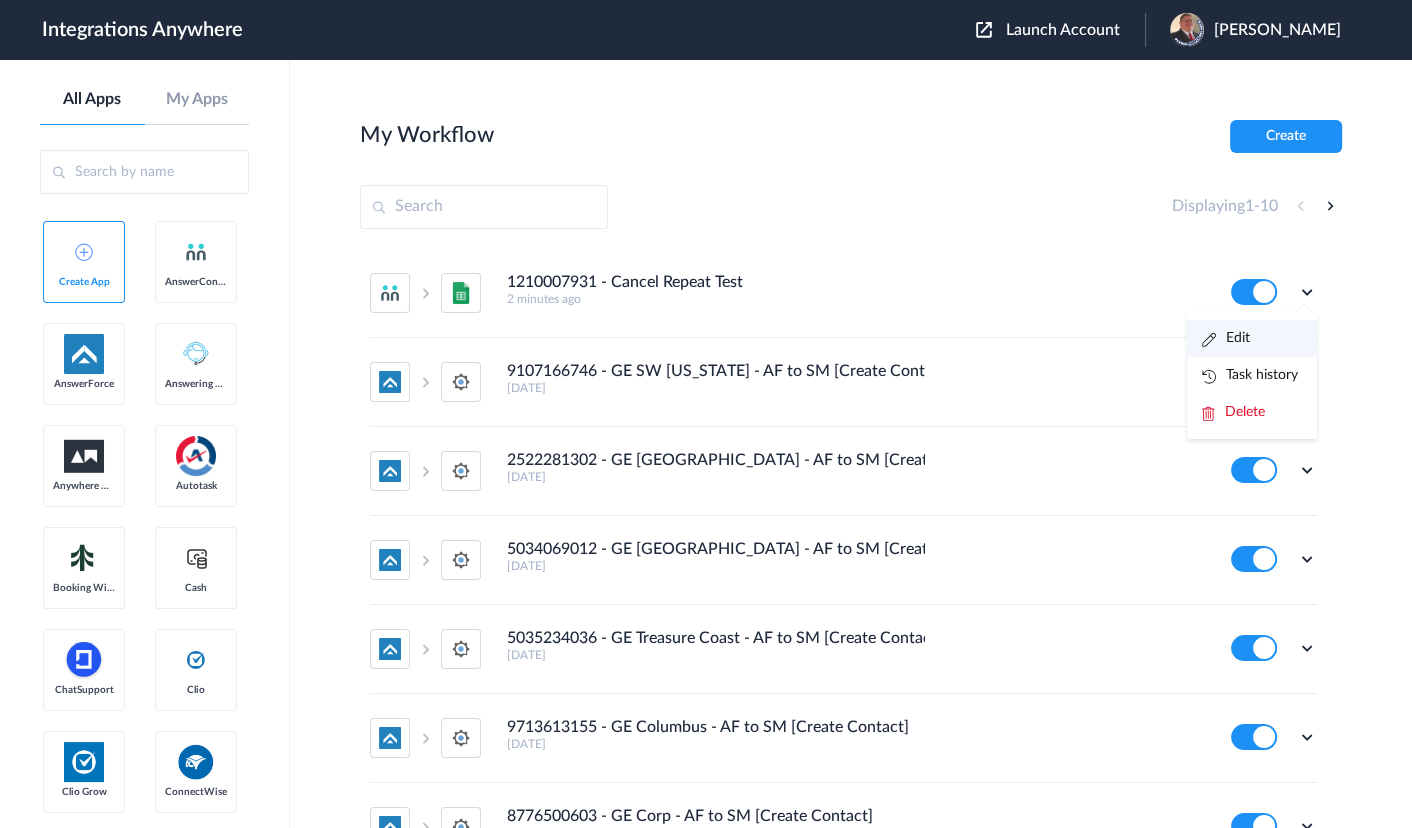 click on "Edit" at bounding box center (1252, 338) 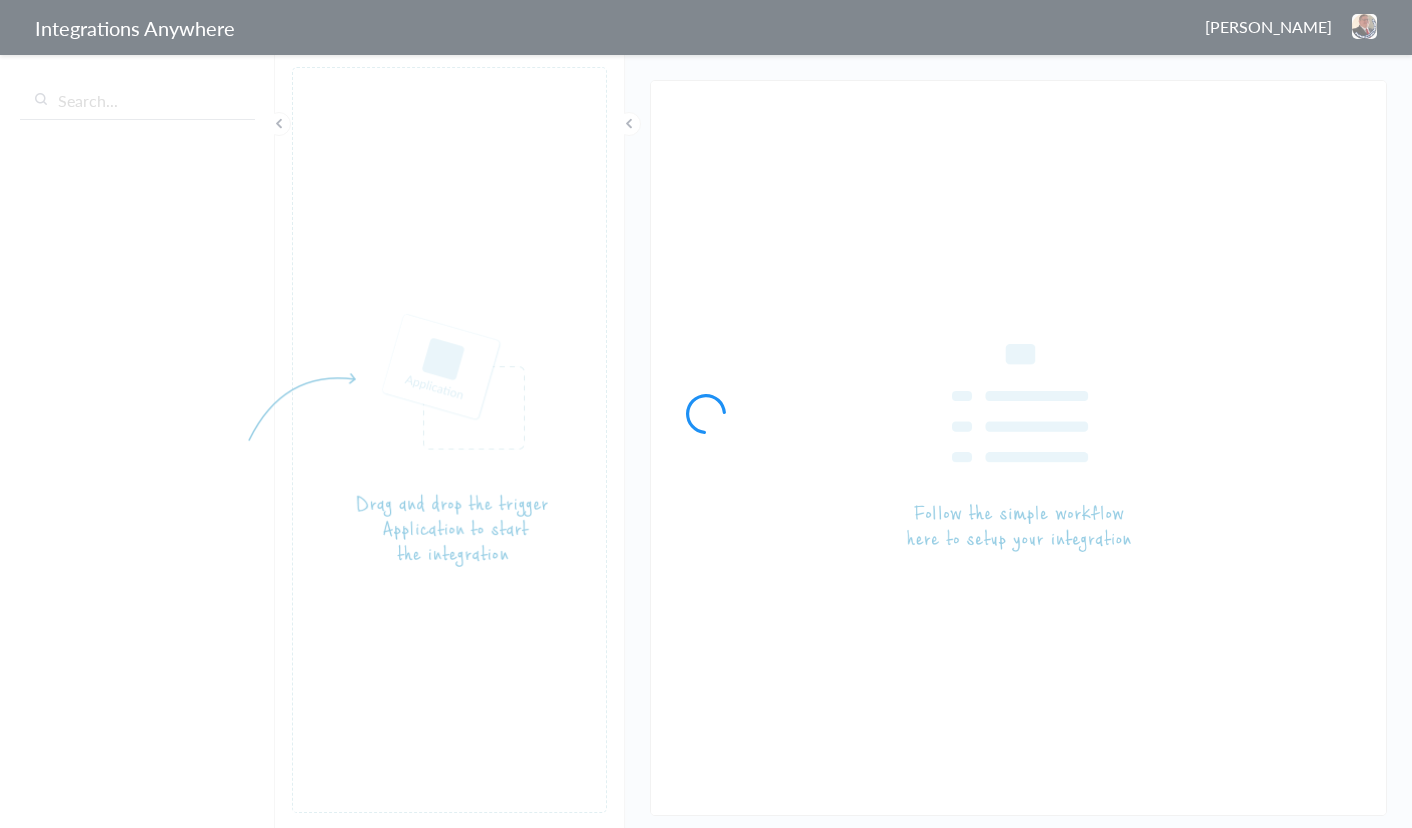 scroll, scrollTop: 0, scrollLeft: 0, axis: both 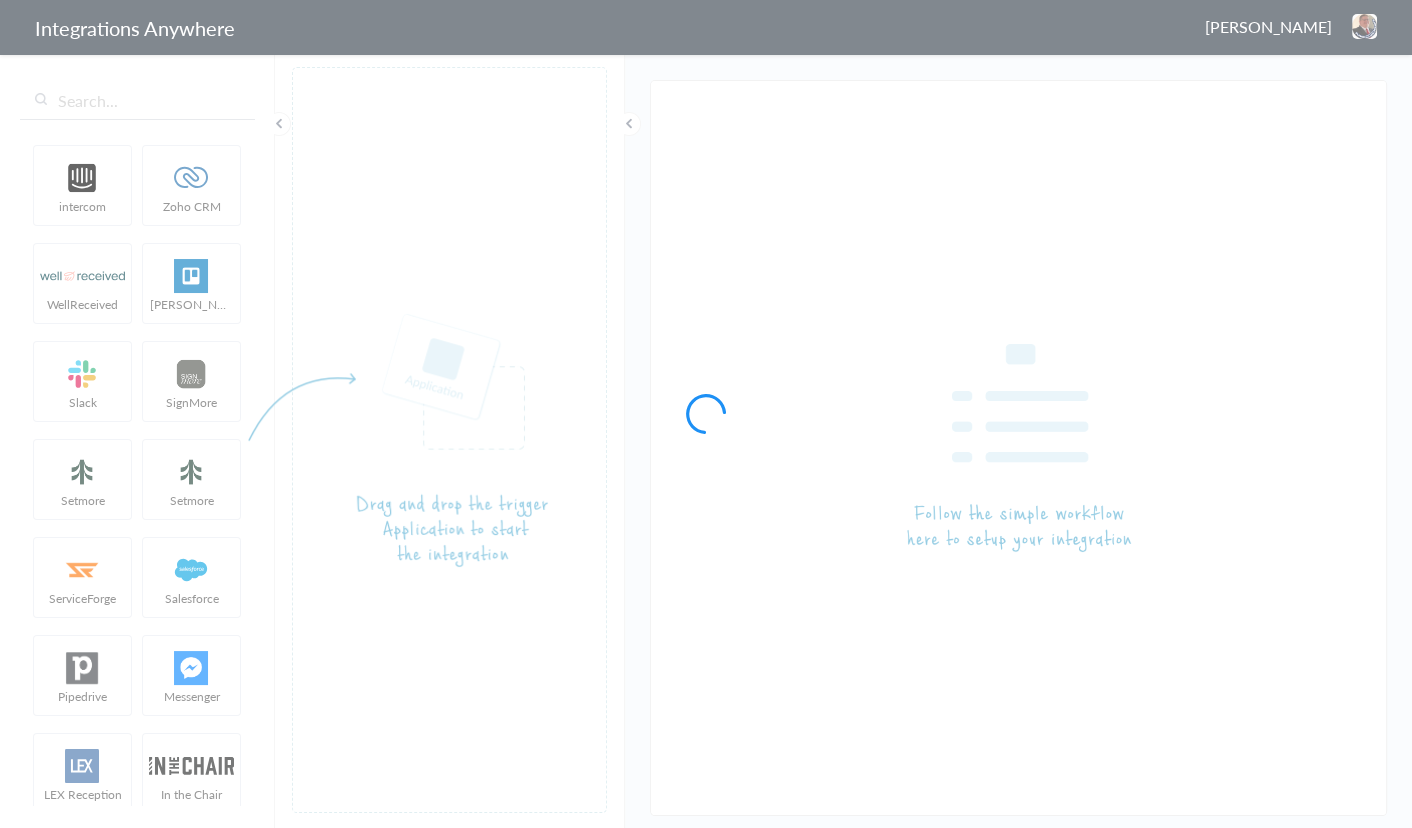 type on "1210007931 - Cancel Repeat Test" 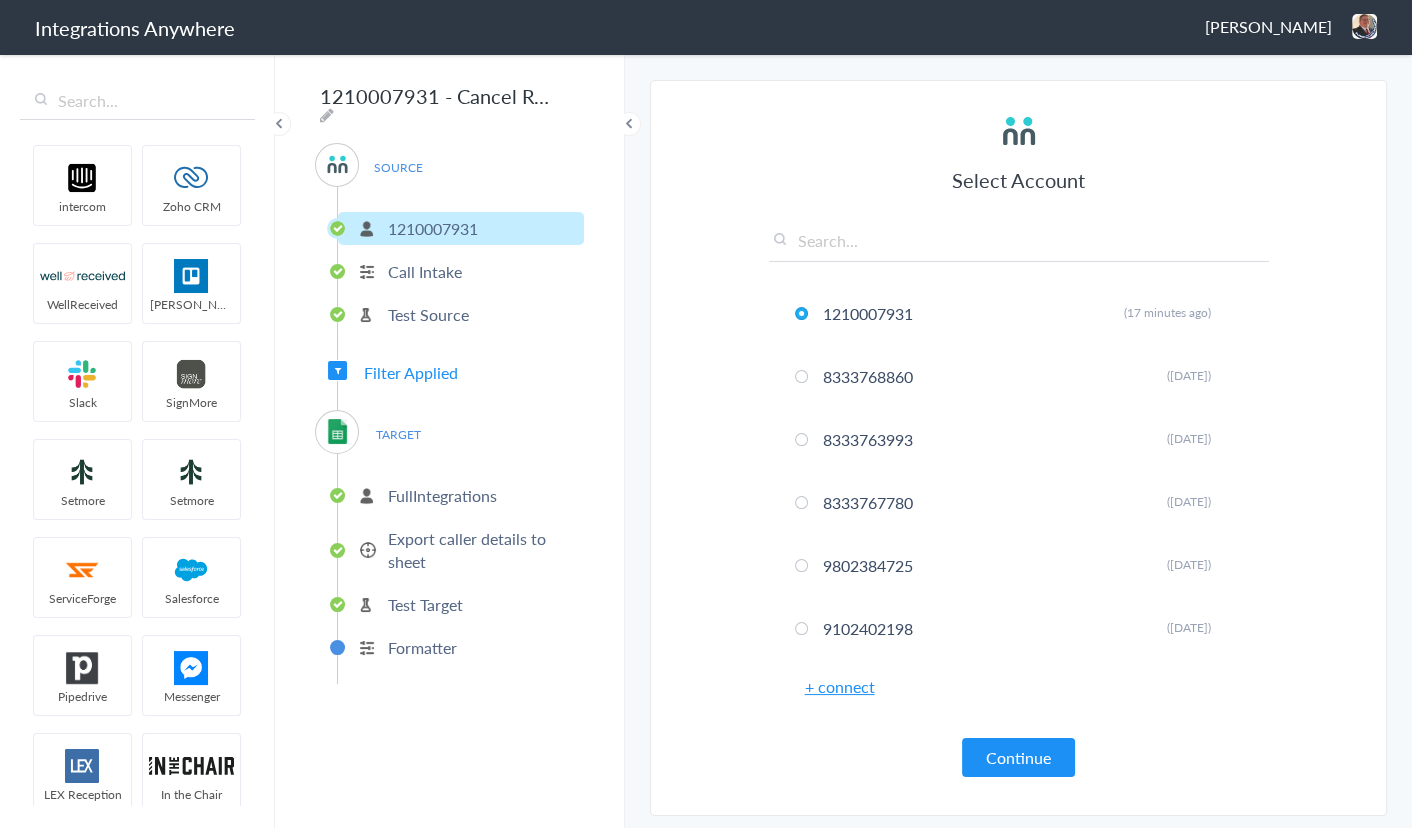 click on "Select  Account 1210007931       Rename   Delete   (17 minutes ago) 8333768860       Rename   Delete   ([DATE]) 8333763993       Rename   Delete   ([DATE]) 8333767780       Rename   Delete   ([DATE]) 9802384725       Rename   Delete   ([DATE]) 9102402198       Rename   Delete   ([DATE]) 1231236666       Rename   Delete   ([DATE]) 8664071599       Rename   Delete   ([DATE]) 8663018353       Rename   Delete   (a year ago) 7043269727       Rename   Delete   (a year ago) 1210006630       Rename   Delete   (a year ago) 8153237283       Rename   Delete   (a year ago) 1210006592       Rename   Delete   (a year ago) 8032449944       Rename   Delete   (a year ago) 1231234444       Rename   Delete   (a year ago) 1210006531       Rename   Delete   (a year ago) 2525407036       Rename   Delete   (a year ago) 1210006508       Rename   Delete   (a year ago) 3366856487       Rename   Delete   (a year ago) 2163678312       Rename   Delete   (a year ago) 1210006507" at bounding box center (1018, 448) 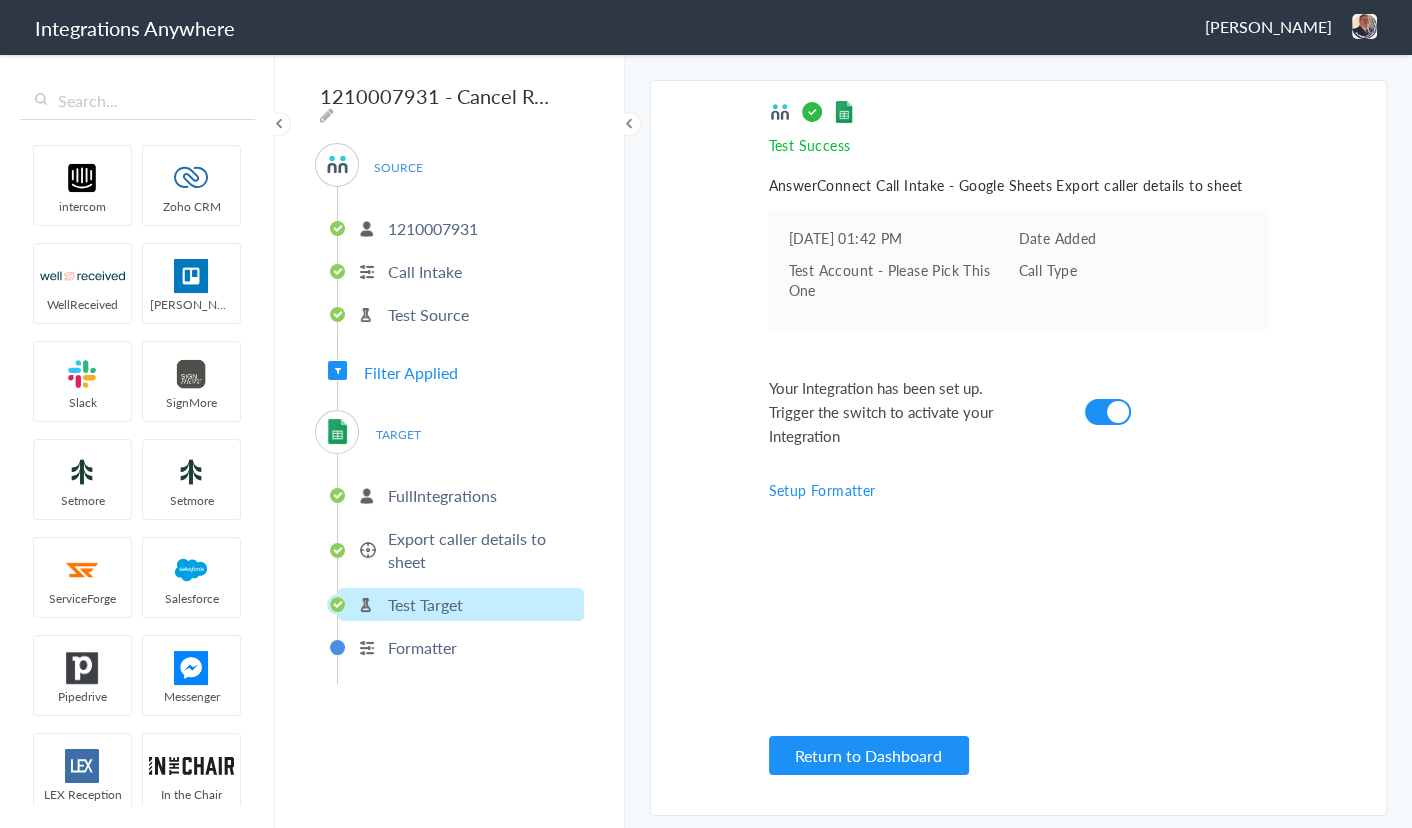 click on "Export caller details to sheet" at bounding box center [483, 550] 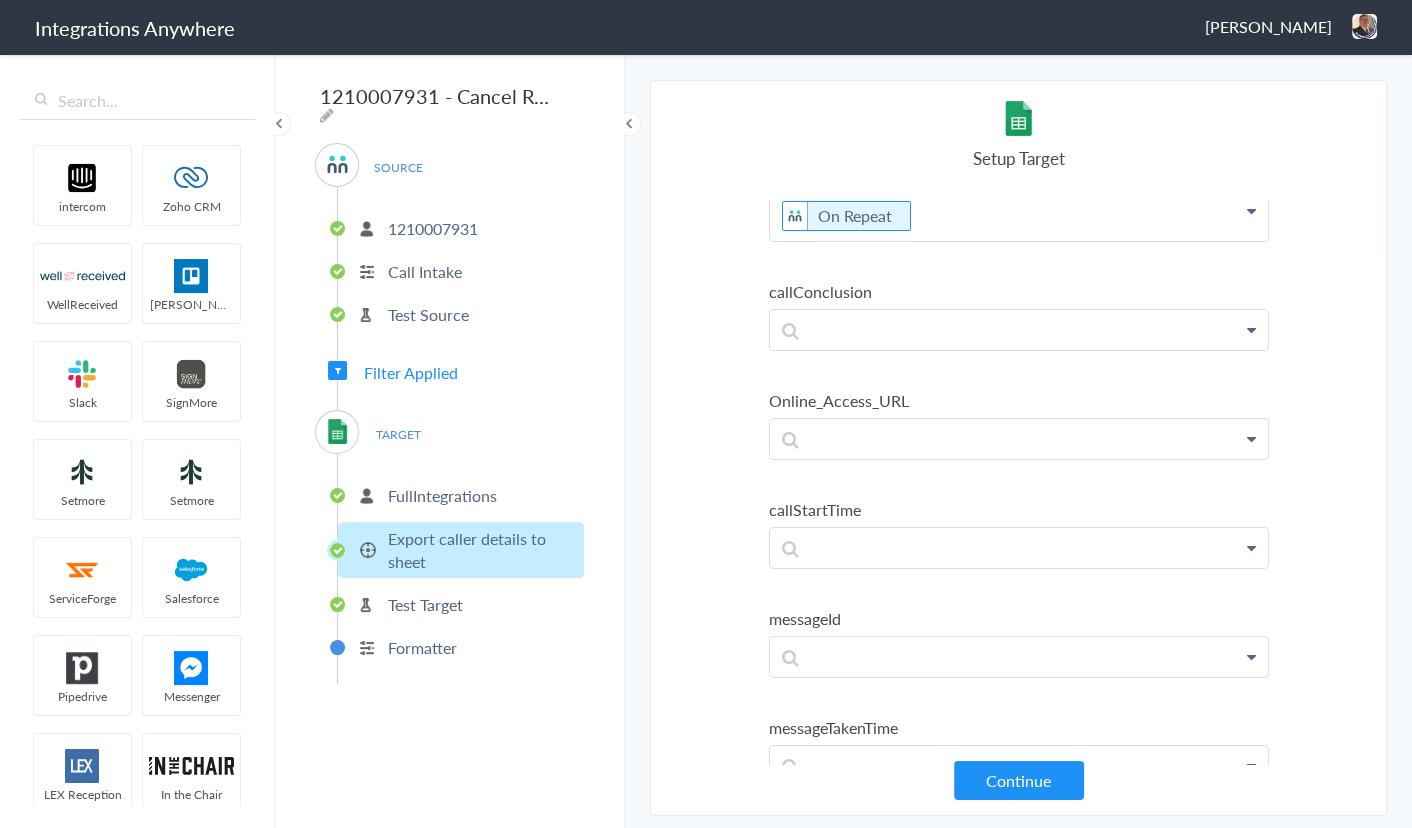 scroll, scrollTop: 0, scrollLeft: 0, axis: both 